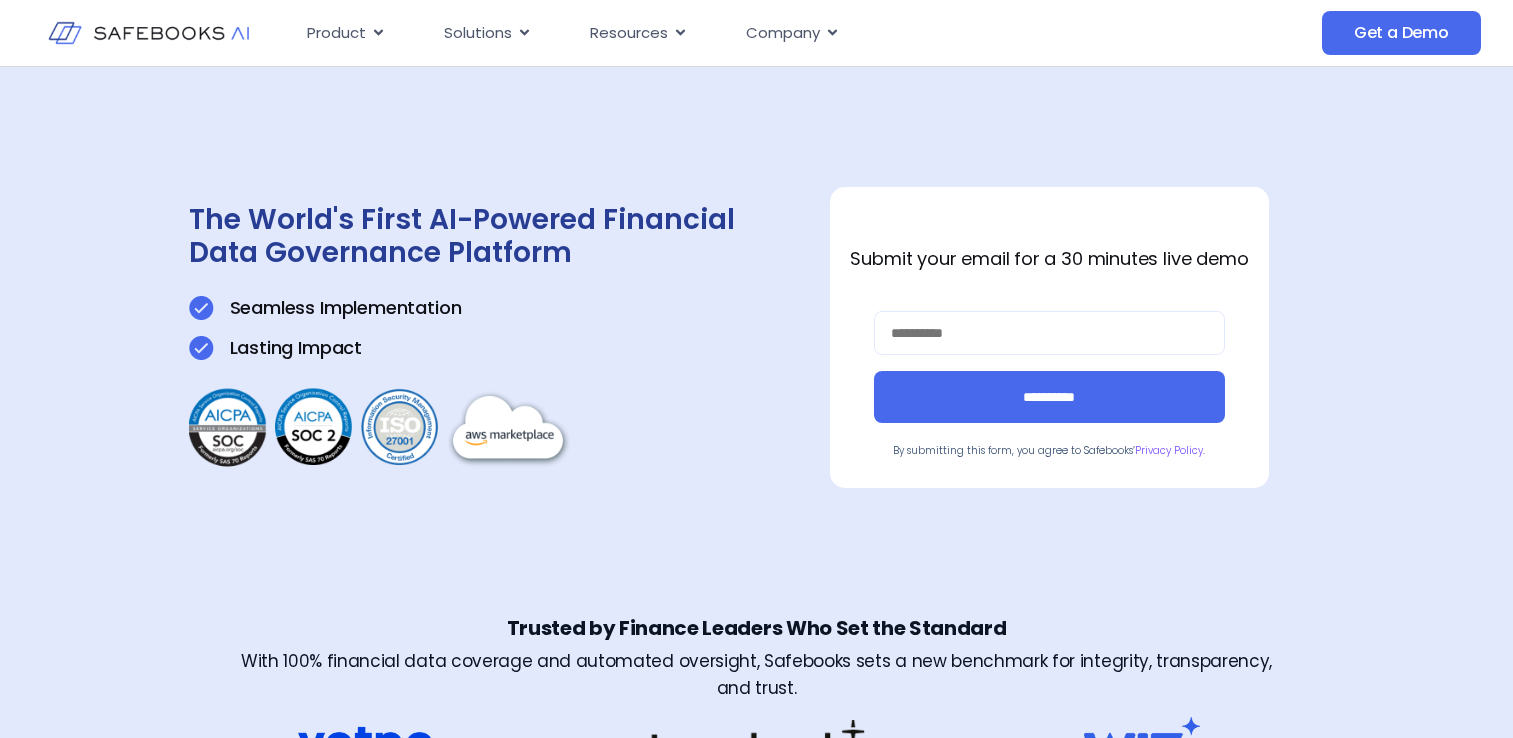 scroll, scrollTop: 0, scrollLeft: 0, axis: both 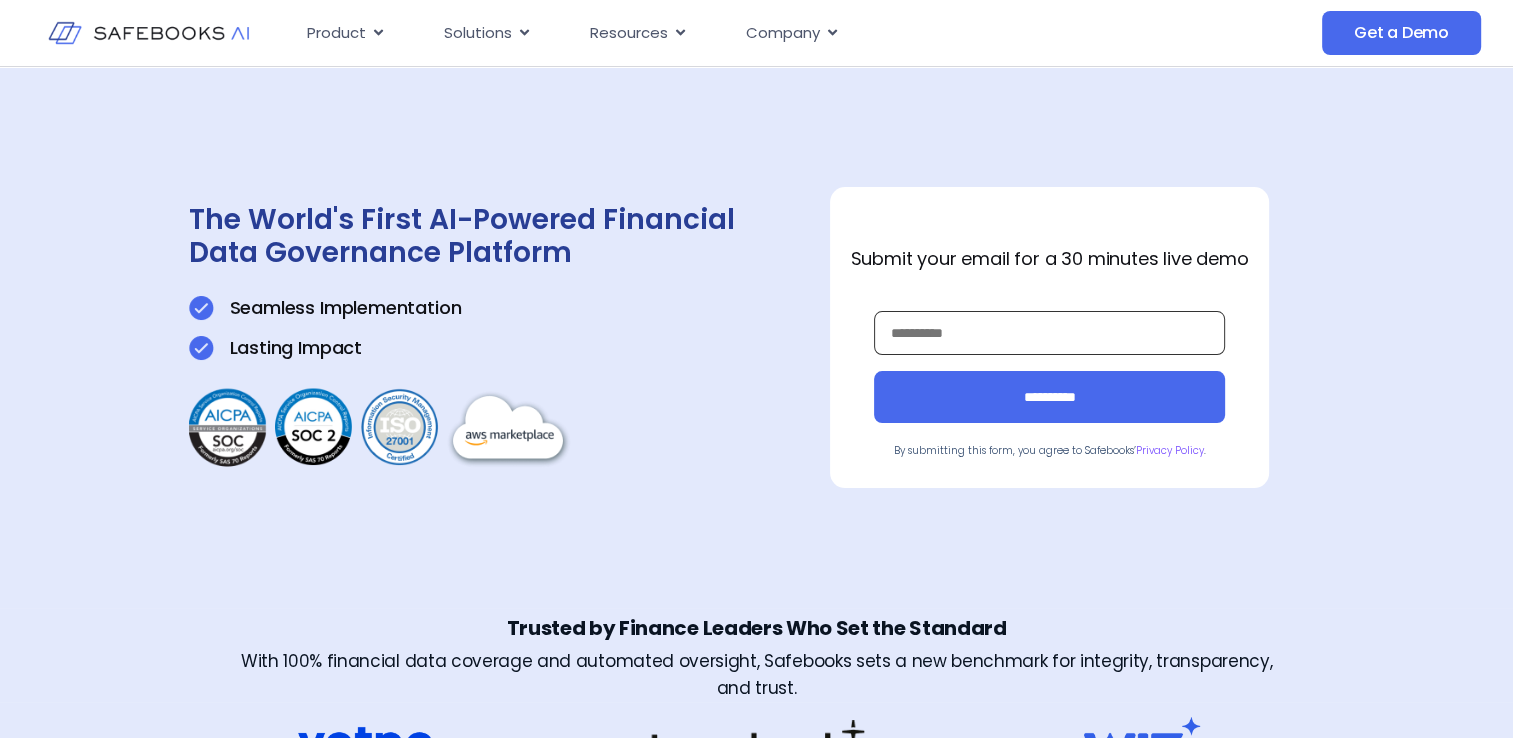 click on "Work Email *" at bounding box center [1049, 333] 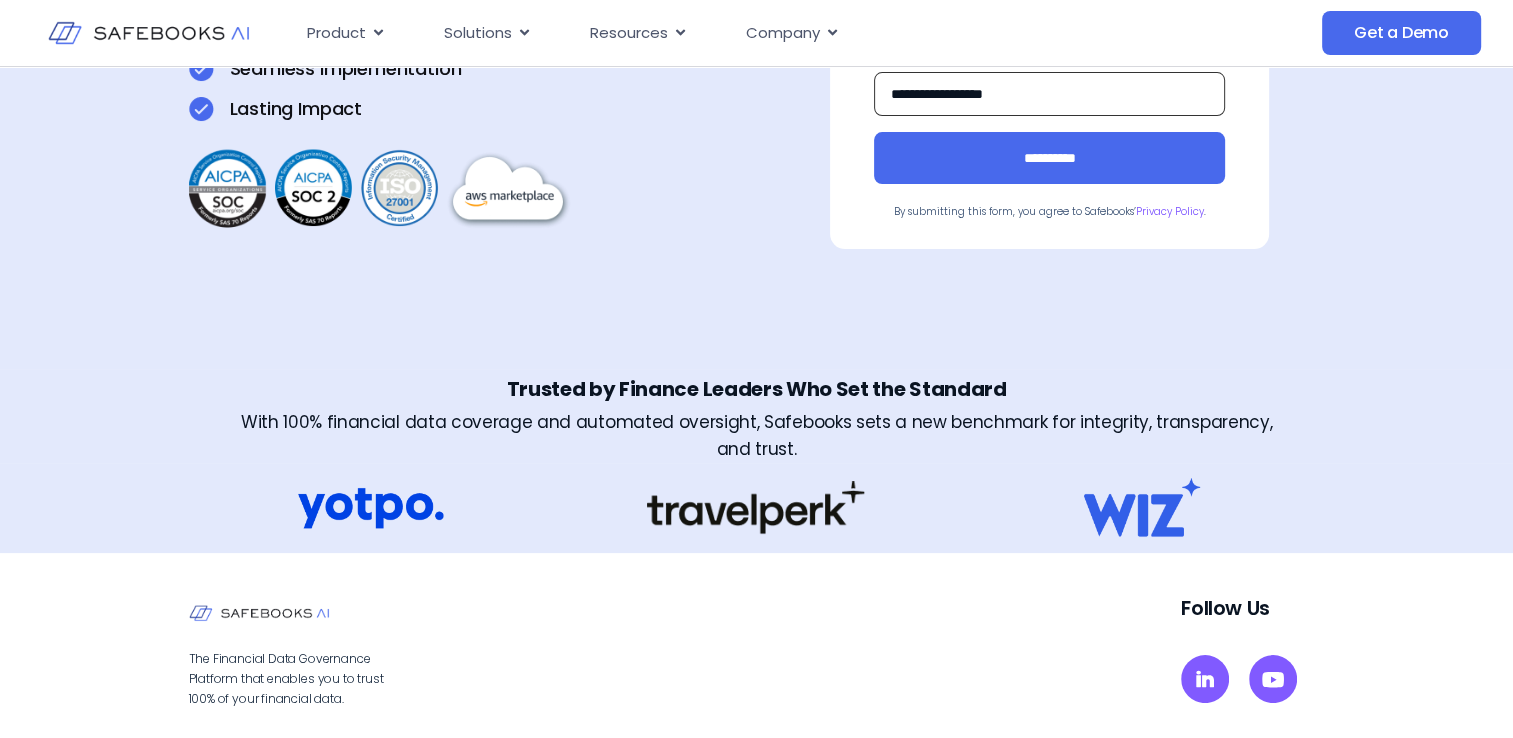scroll, scrollTop: 300, scrollLeft: 0, axis: vertical 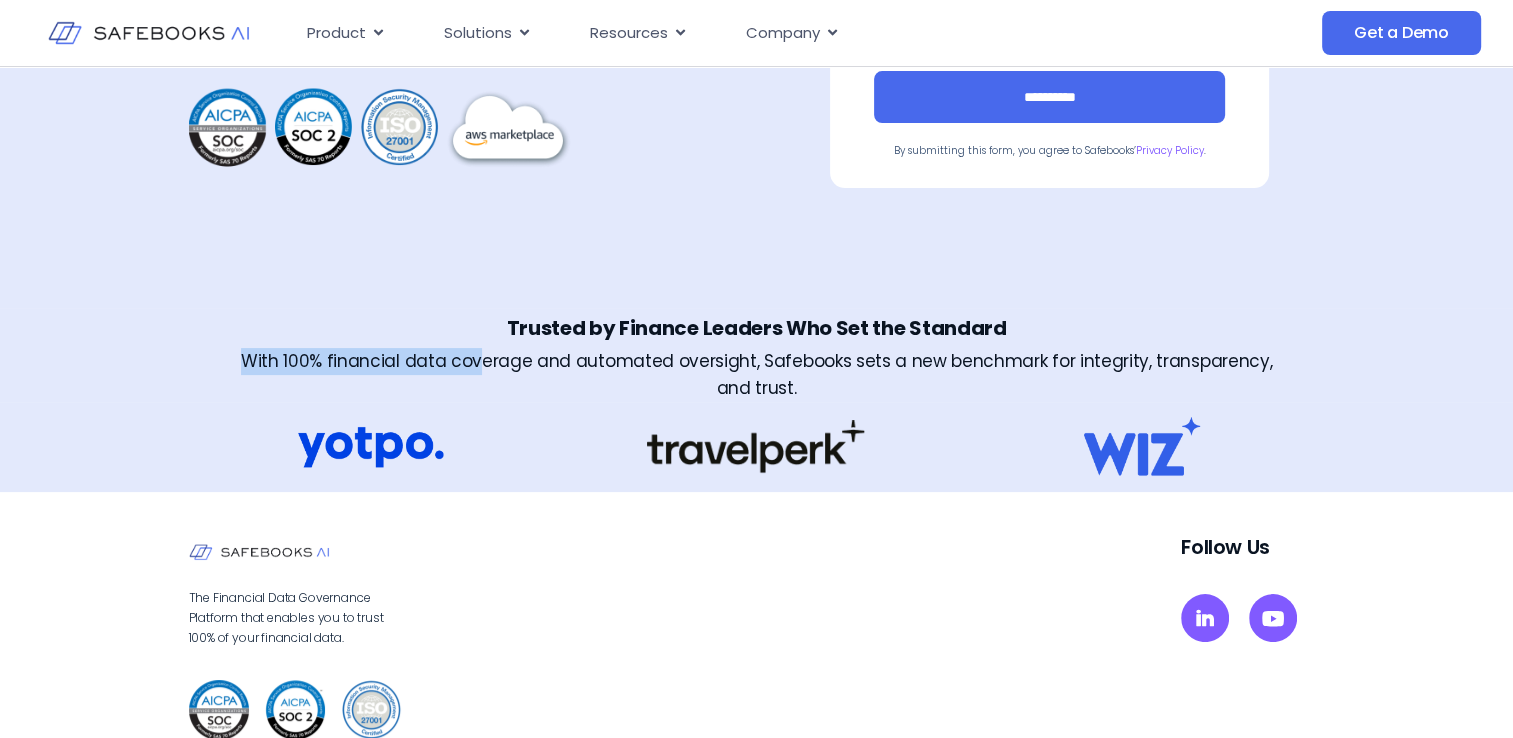 drag, startPoint x: 469, startPoint y: 353, endPoint x: 1384, endPoint y: 386, distance: 915.5949 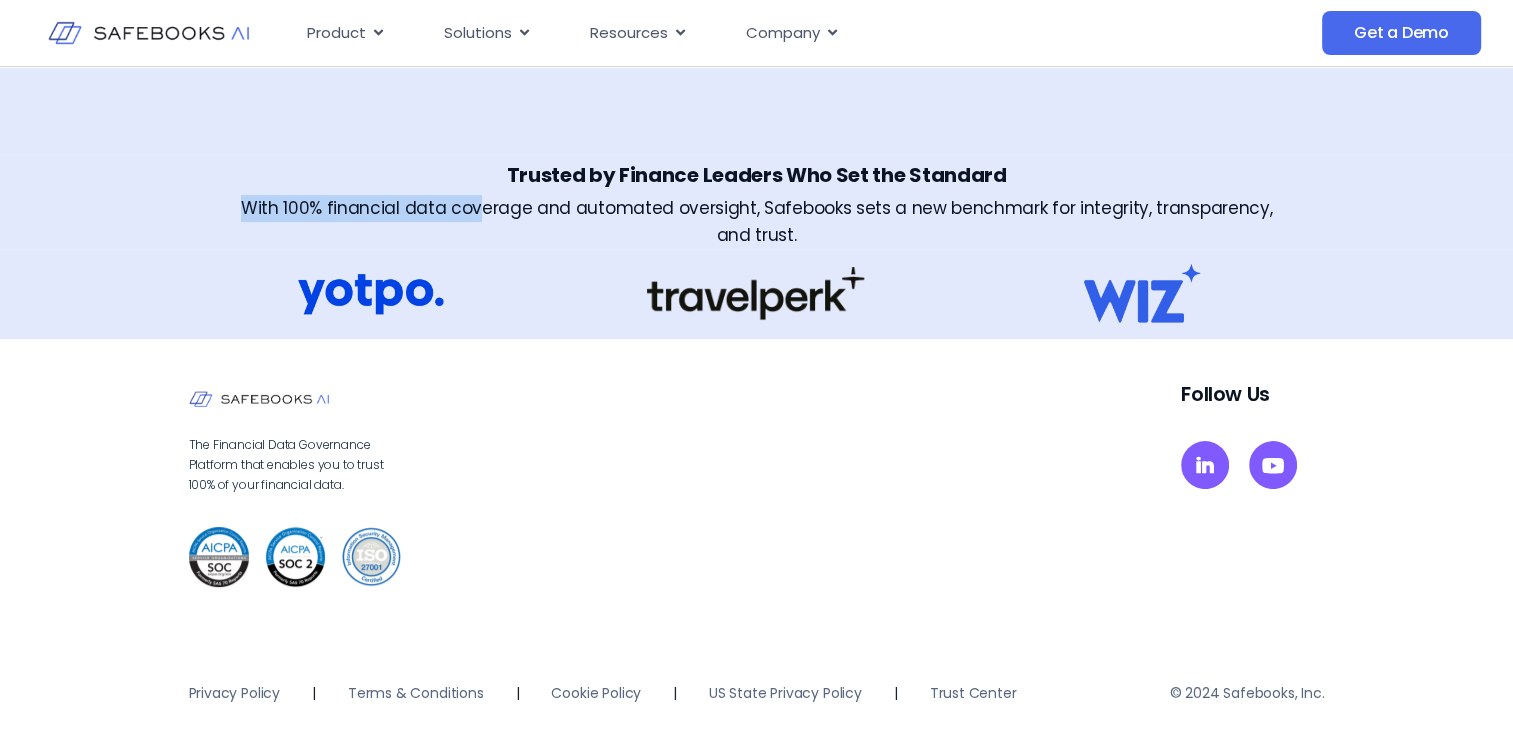 scroll, scrollTop: 457, scrollLeft: 0, axis: vertical 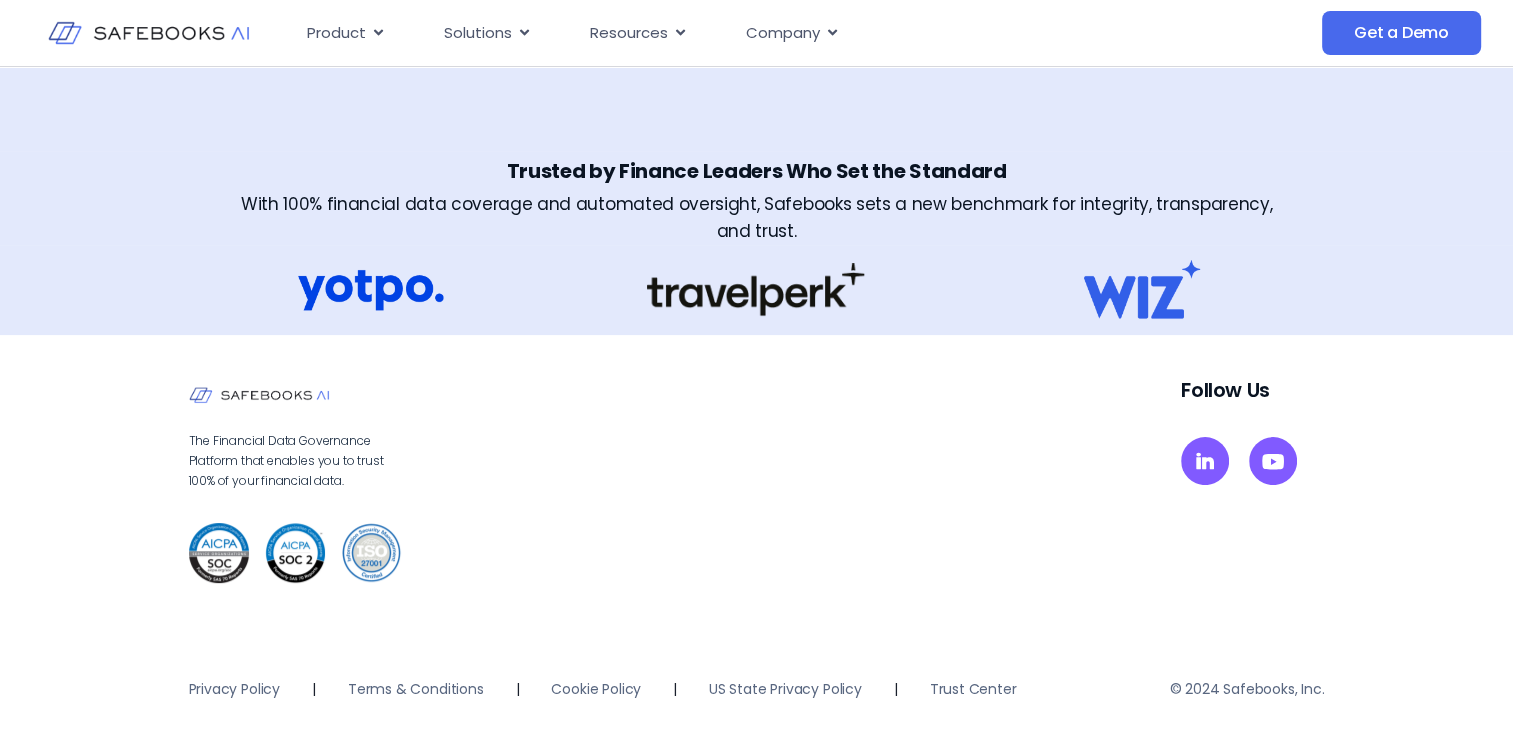 click at bounding box center [1141, 289] 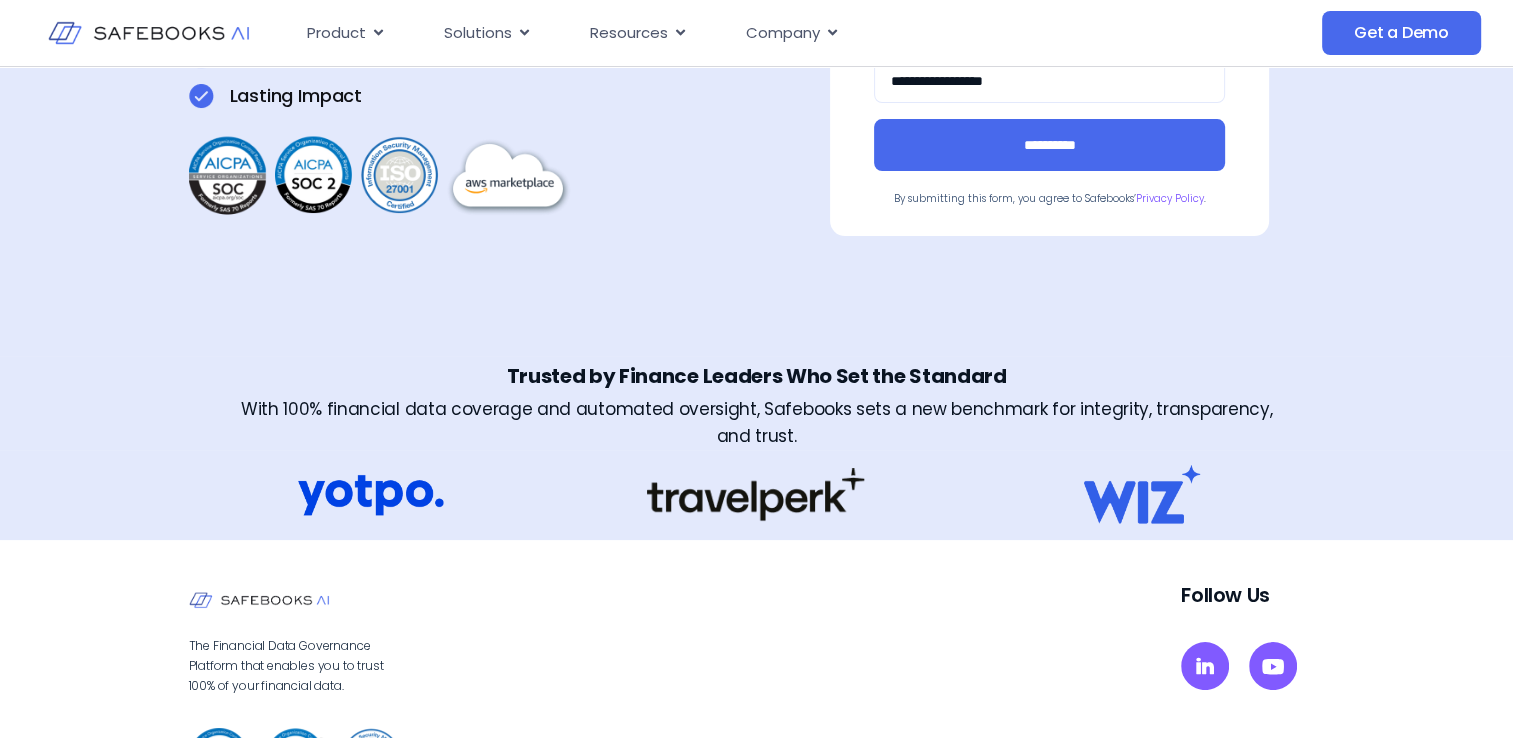 scroll, scrollTop: 0, scrollLeft: 0, axis: both 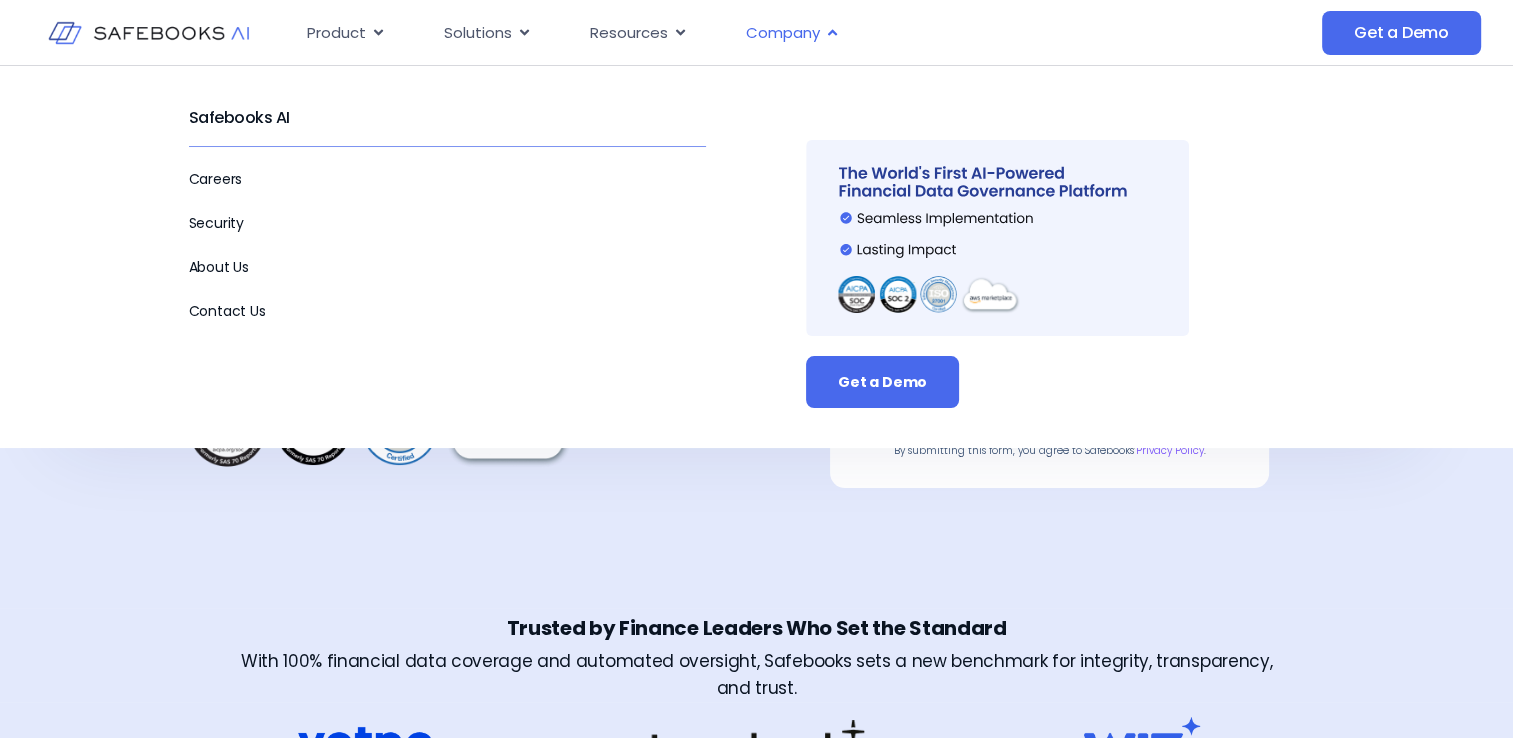 click on "Company" at bounding box center (783, 33) 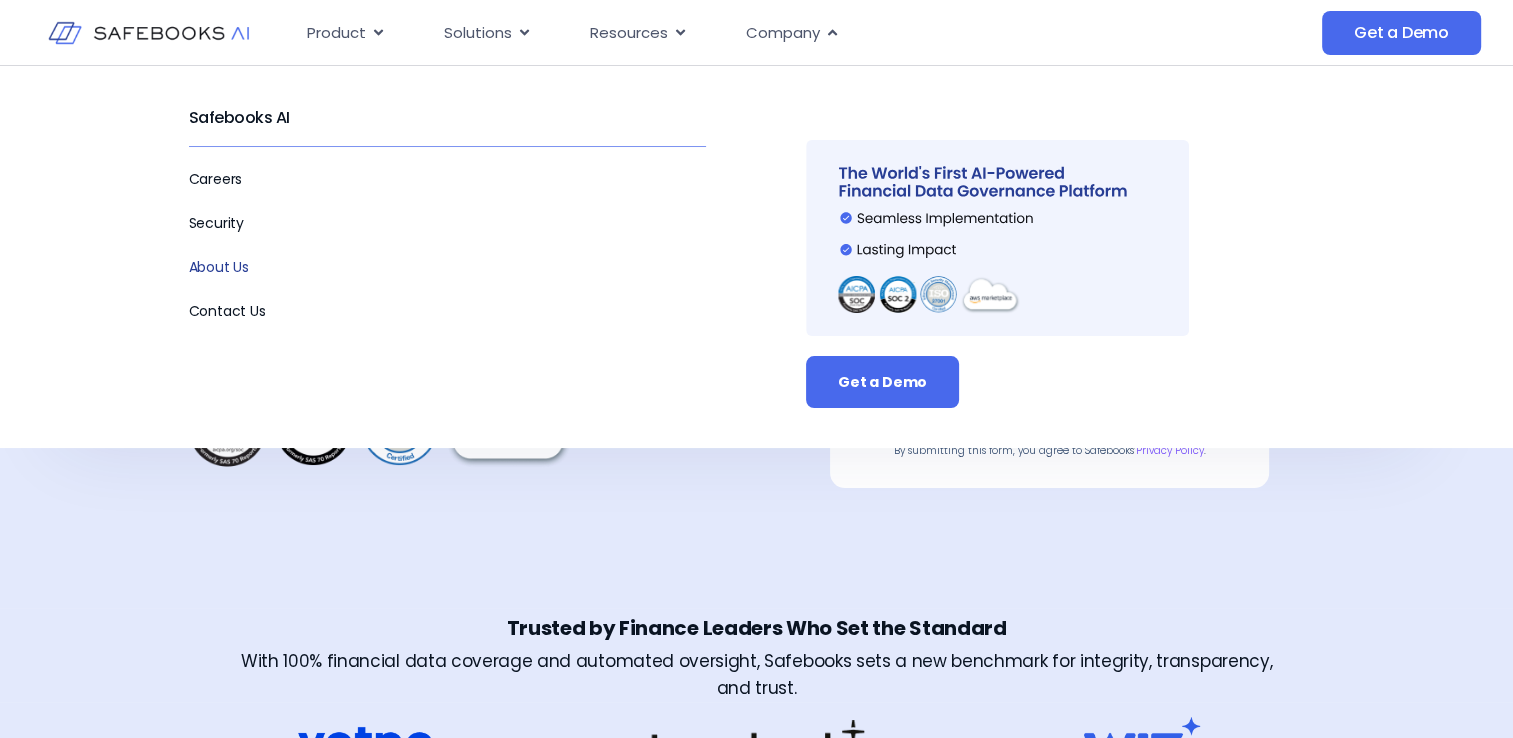click on "About Us" at bounding box center [219, 267] 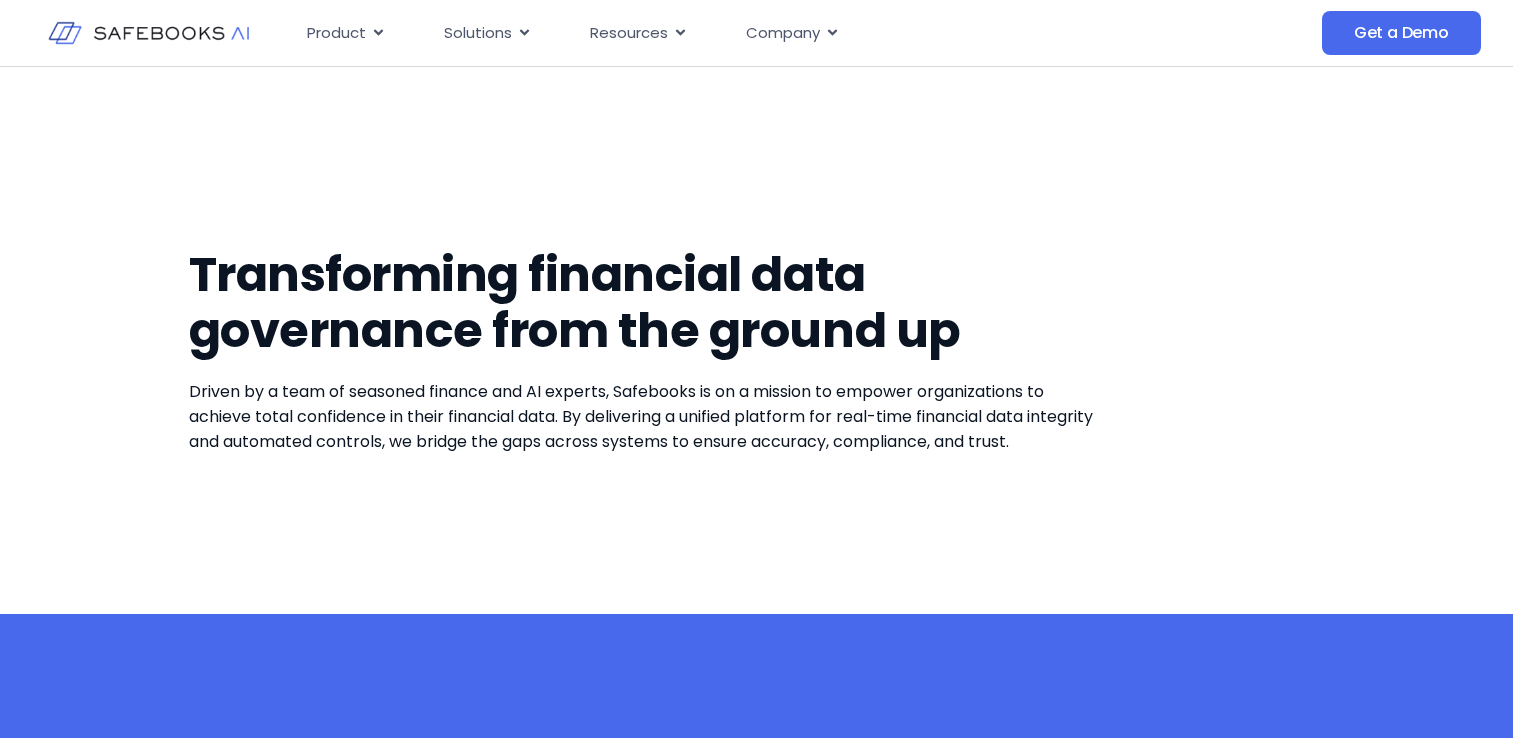 scroll, scrollTop: 1300, scrollLeft: 0, axis: vertical 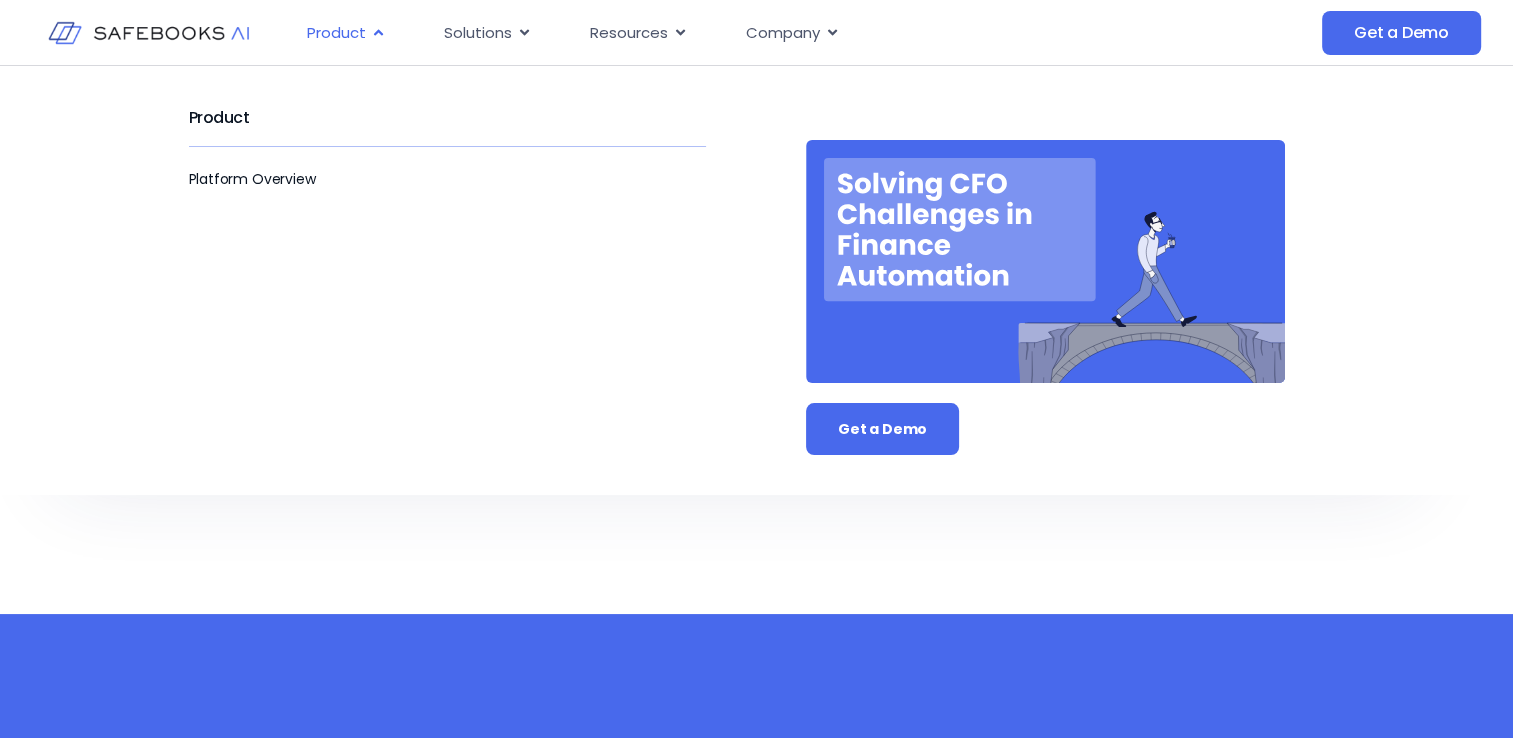 click 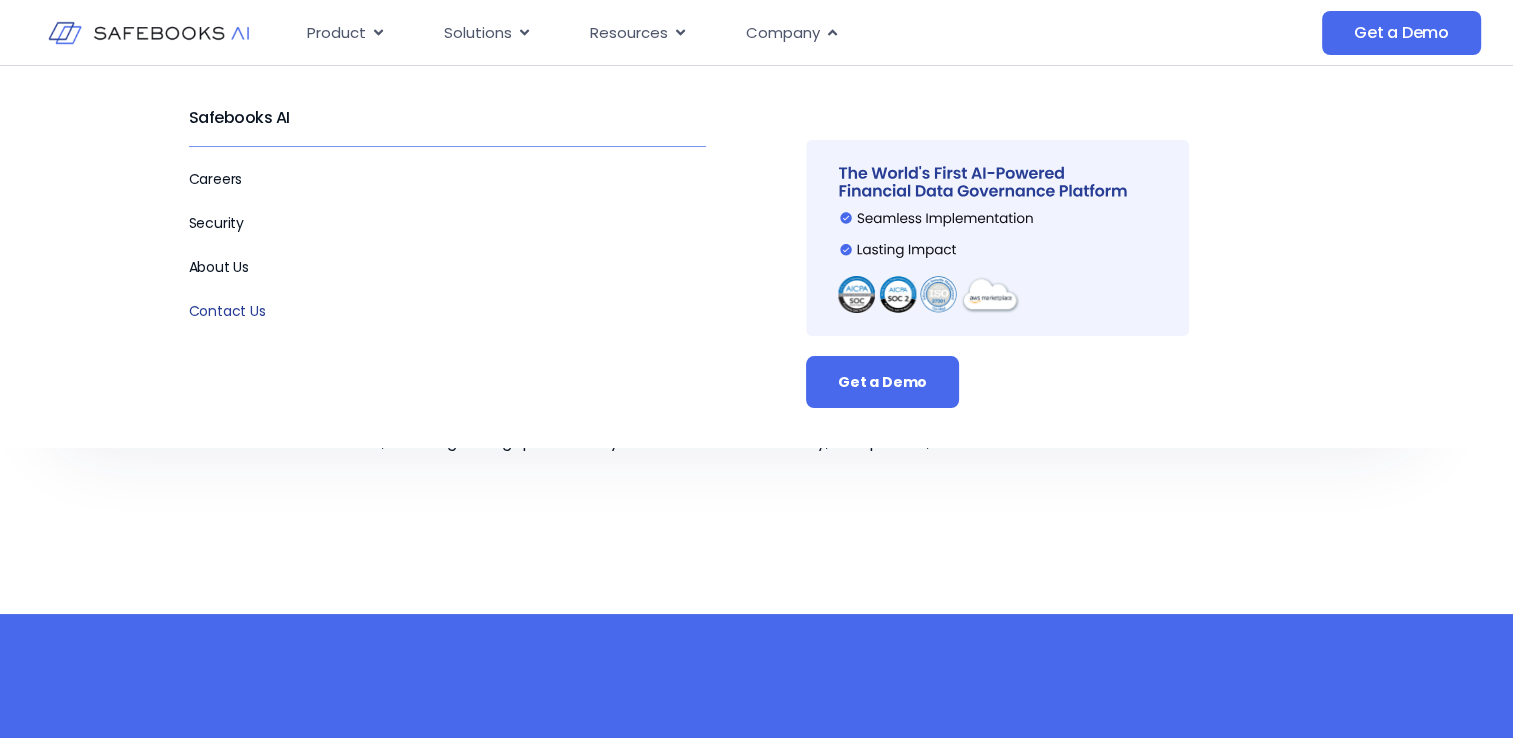 click on "Contact Us" at bounding box center [227, 311] 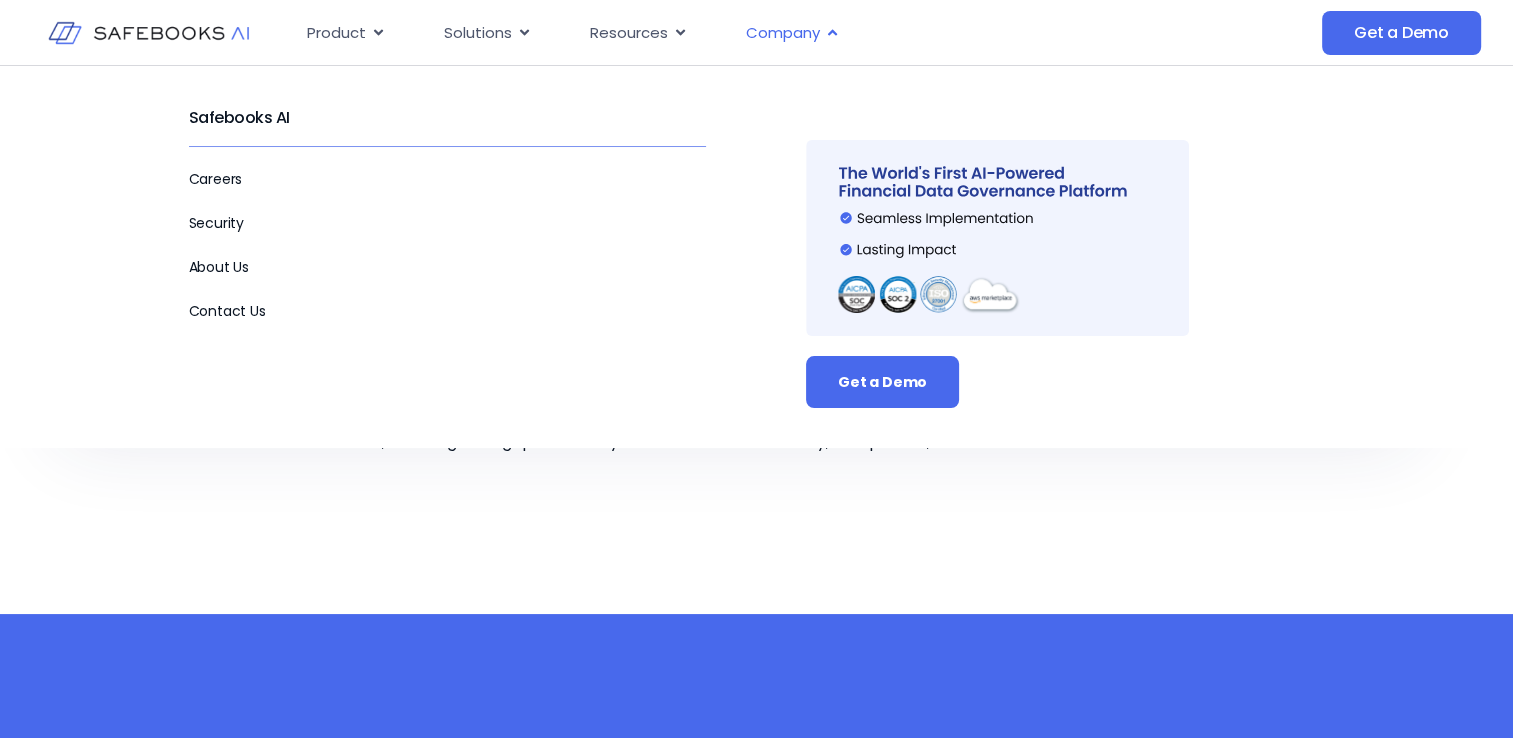 click on "Company" at bounding box center [783, 33] 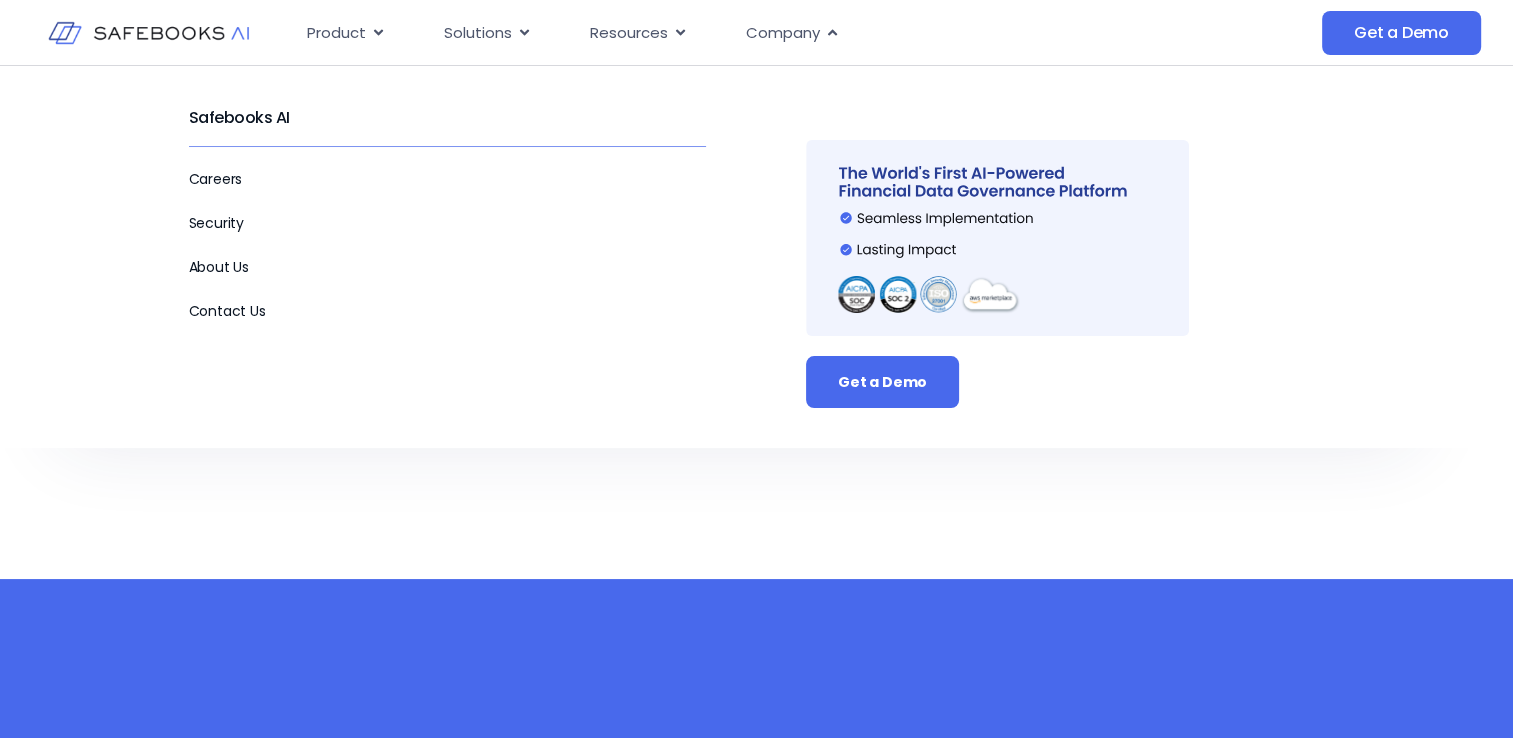 scroll, scrollTop: 0, scrollLeft: 0, axis: both 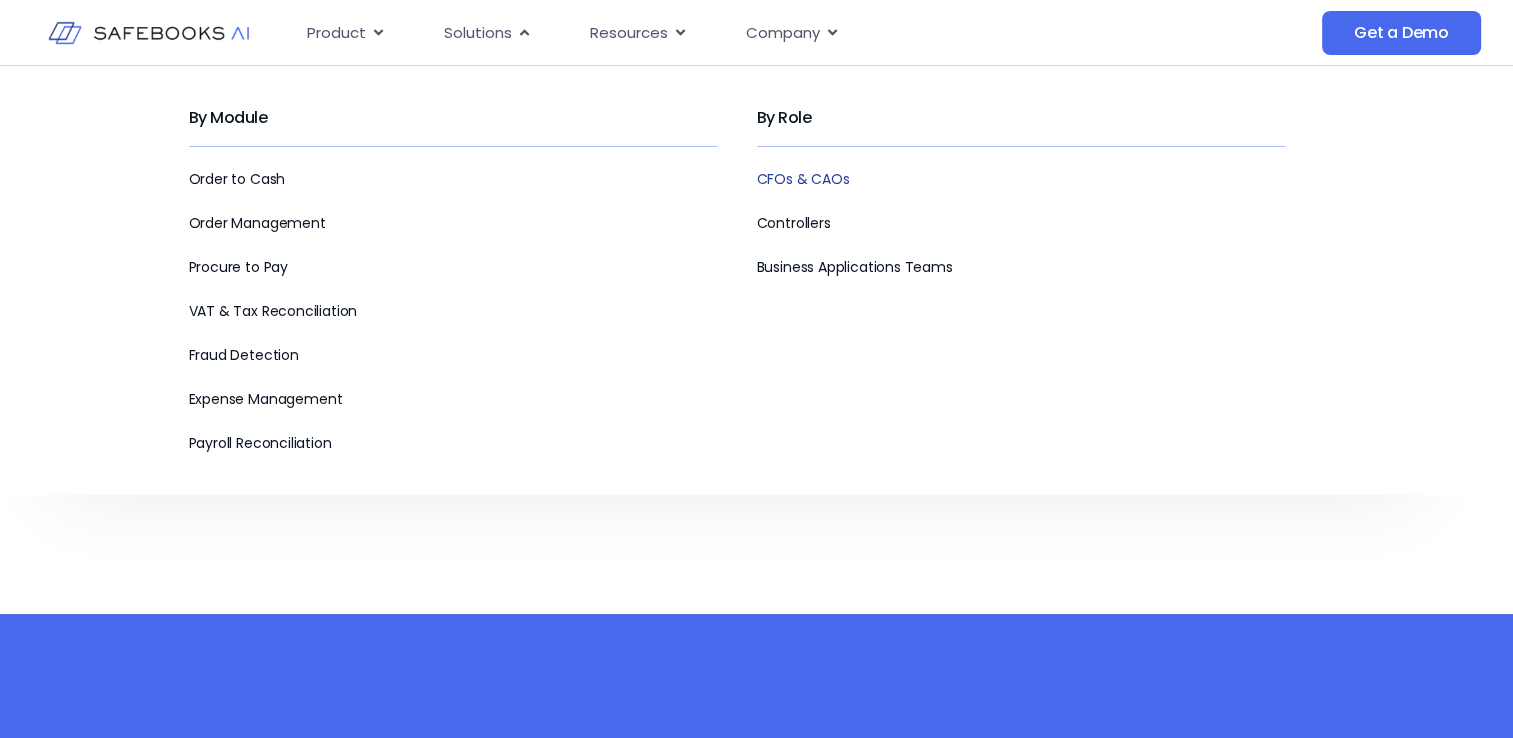 click on "CFOs & CAOs" at bounding box center (803, 179) 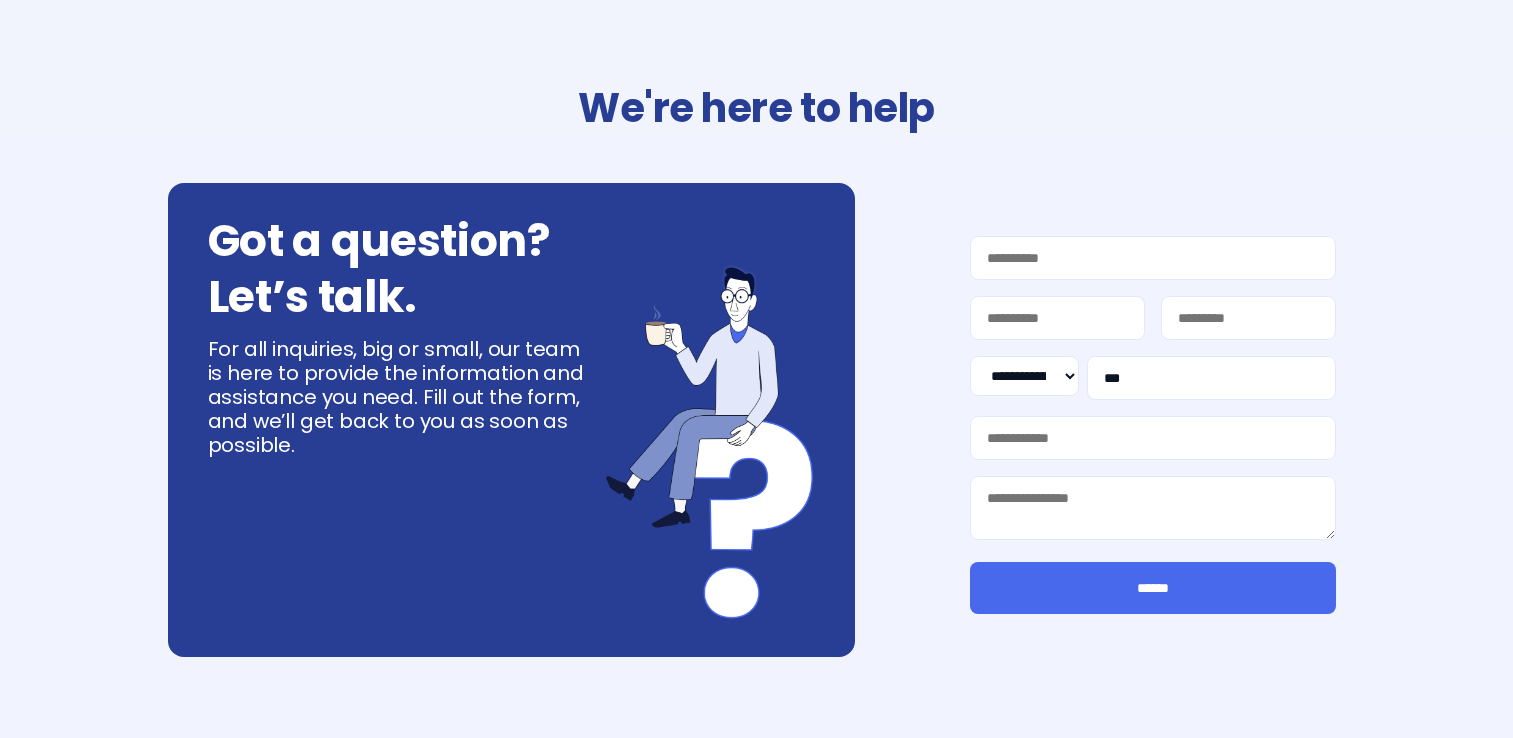 select on "**" 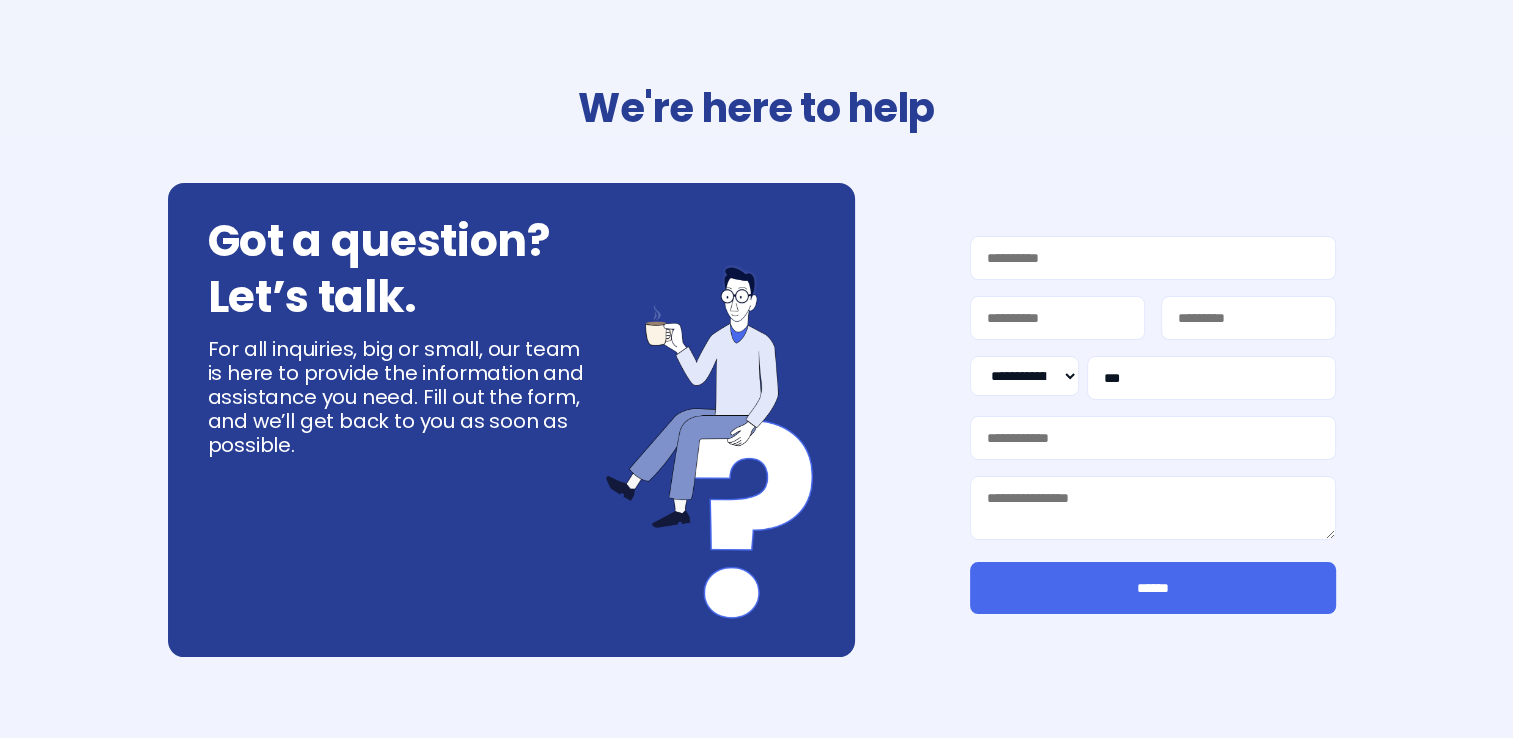 scroll, scrollTop: 0, scrollLeft: 0, axis: both 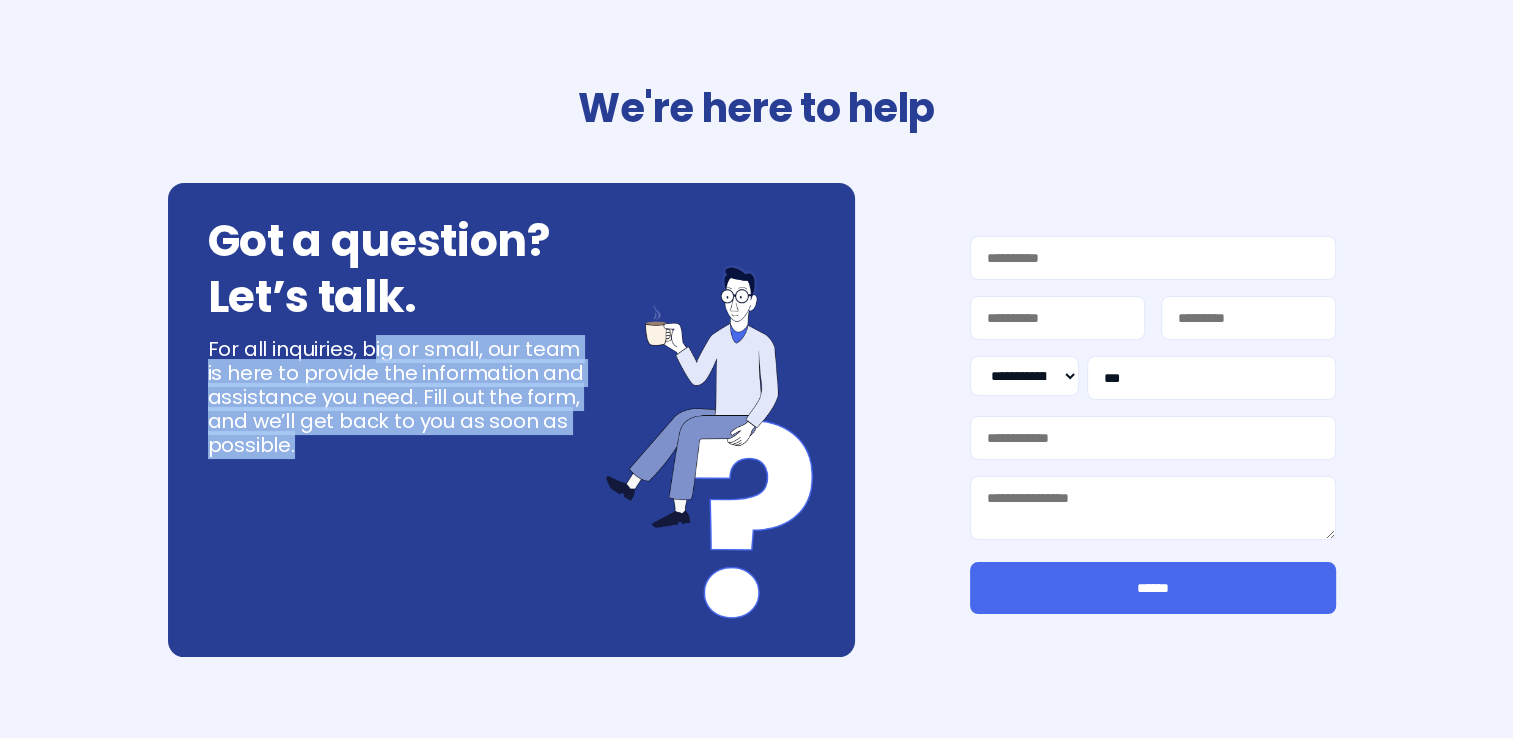 drag, startPoint x: 370, startPoint y: 344, endPoint x: 525, endPoint y: 538, distance: 248.31633 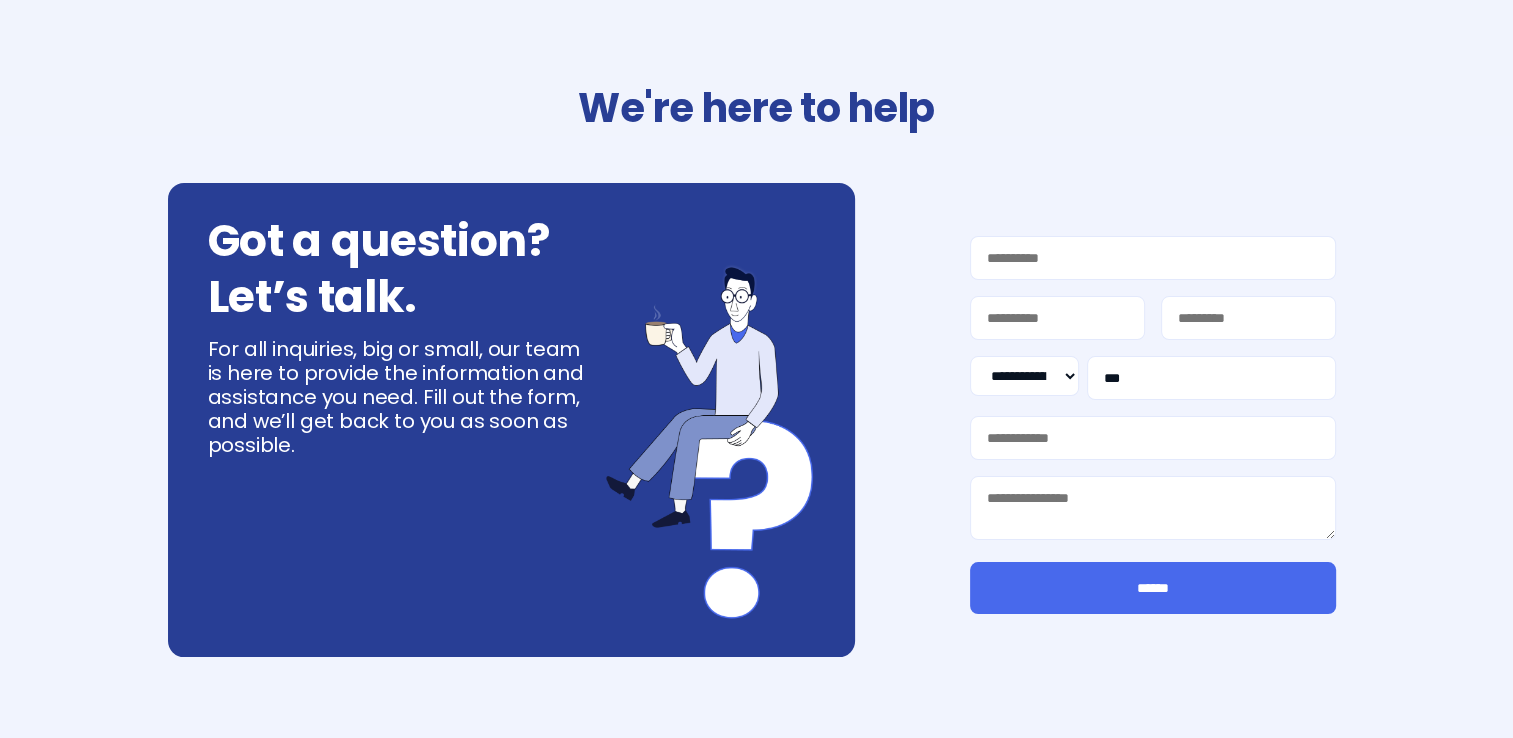 click on "Got a question?  Let’s talk.
For all inquiries, big or small, our team is here to provide the information and assistance you need. Fill out the form, and we’ll get back to you as soon as possible." at bounding box center (512, 420) 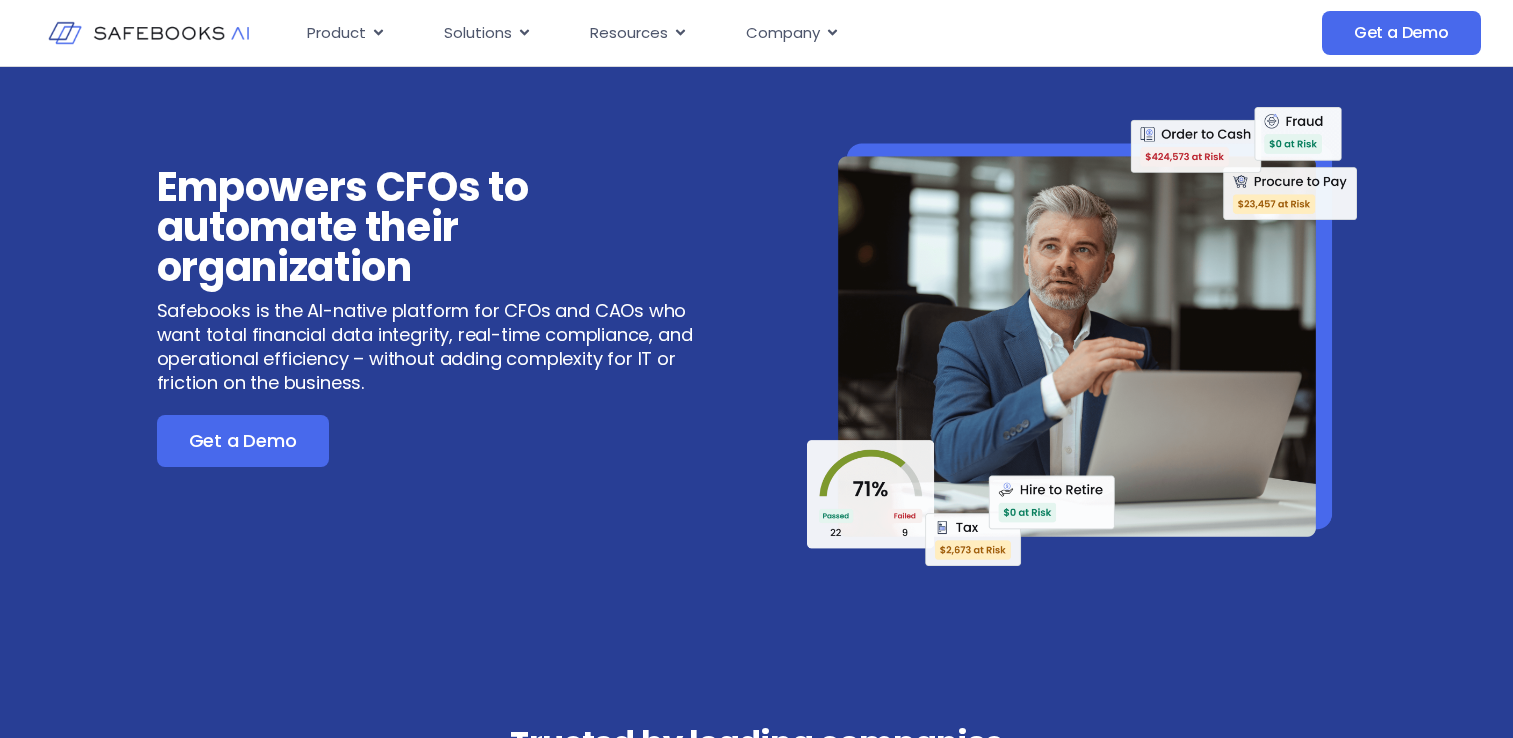 scroll, scrollTop: 0, scrollLeft: 0, axis: both 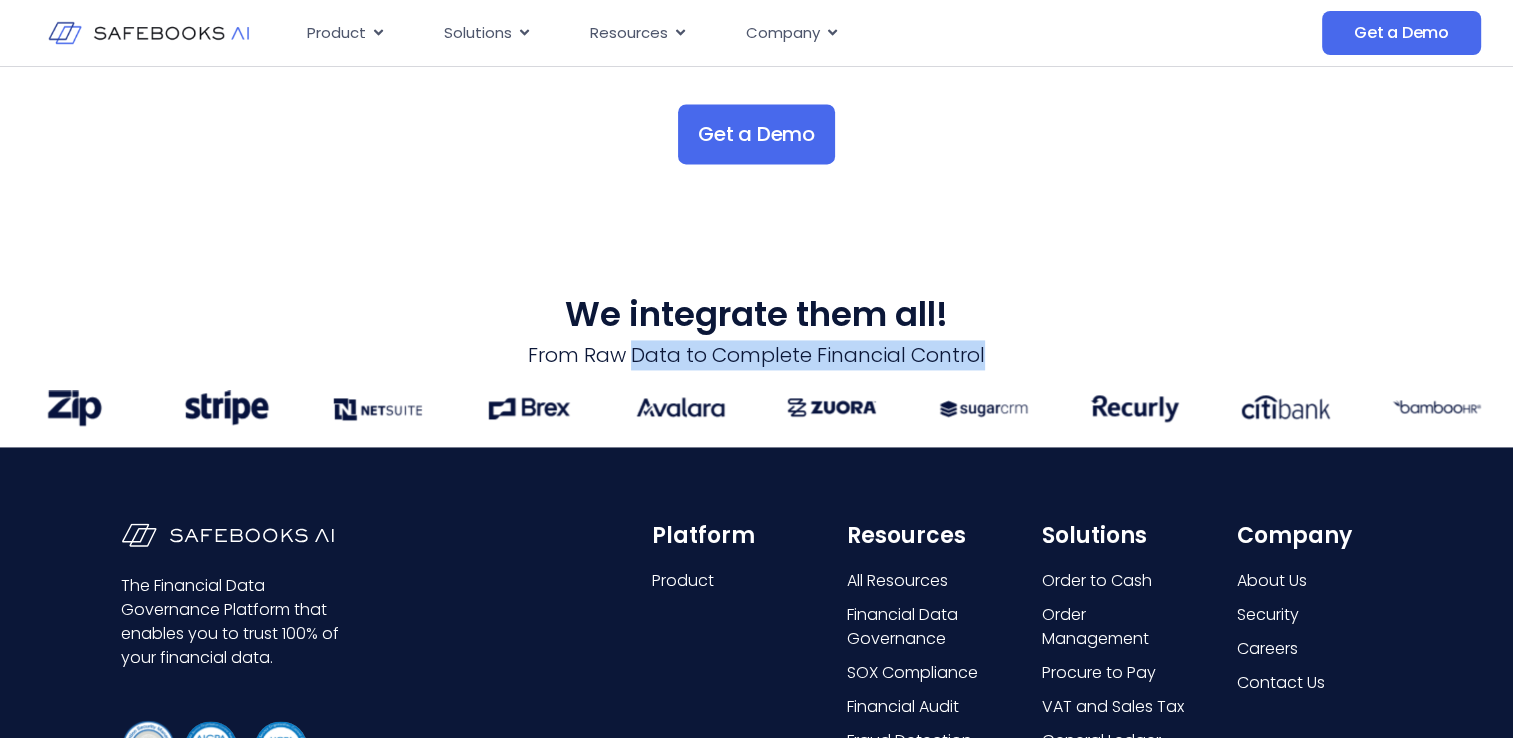 drag, startPoint x: 637, startPoint y: 355, endPoint x: 999, endPoint y: 359, distance: 362.0221 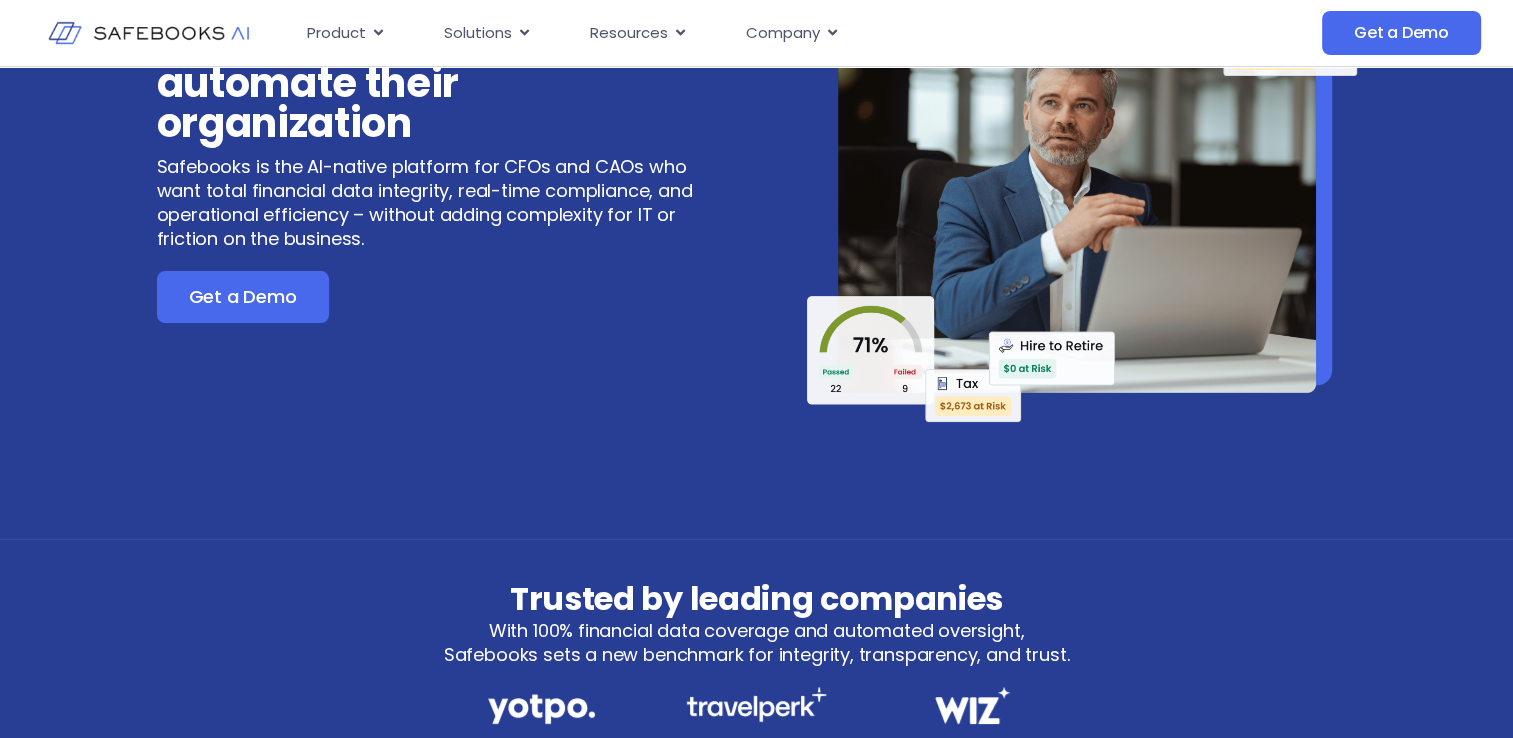 scroll, scrollTop: 0, scrollLeft: 0, axis: both 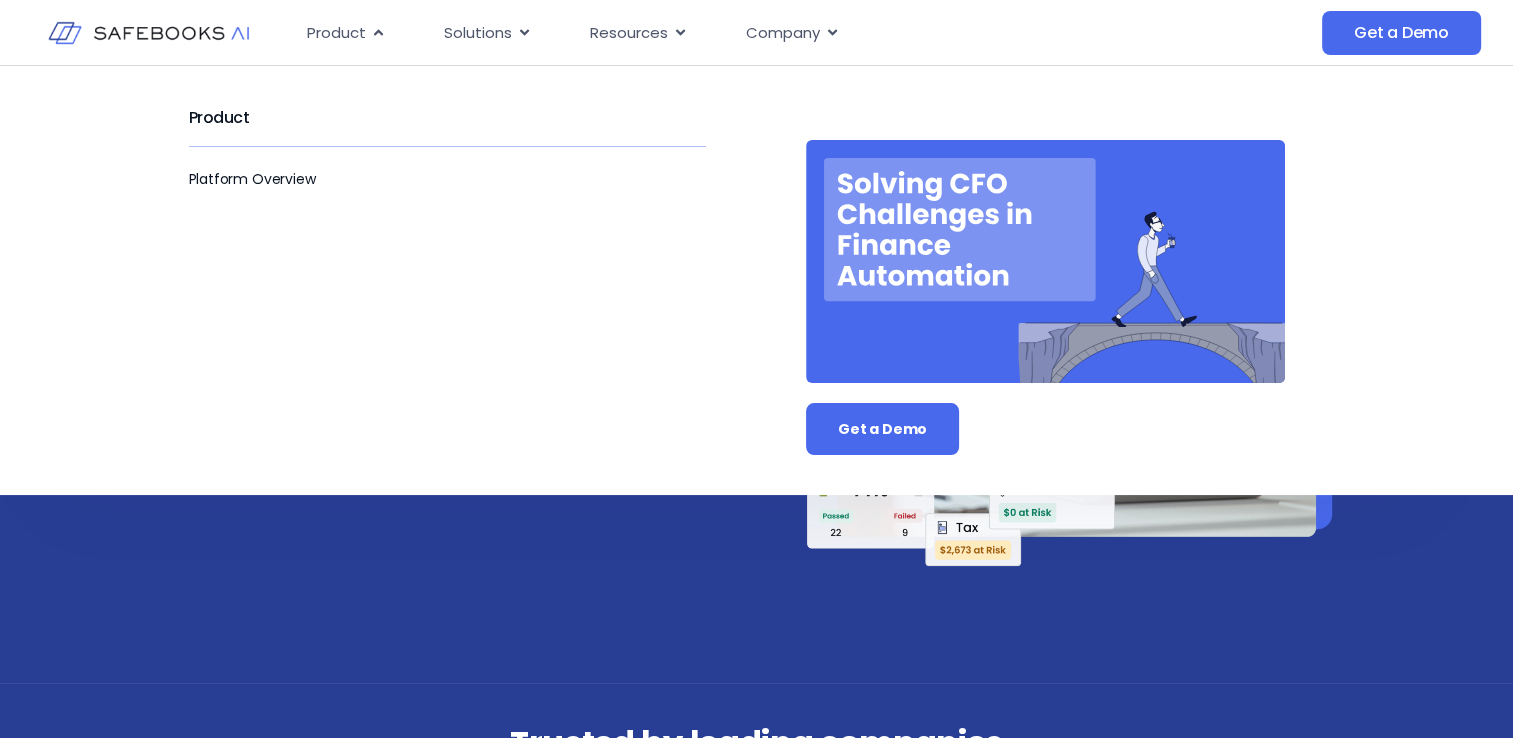 click at bounding box center (1045, 261) 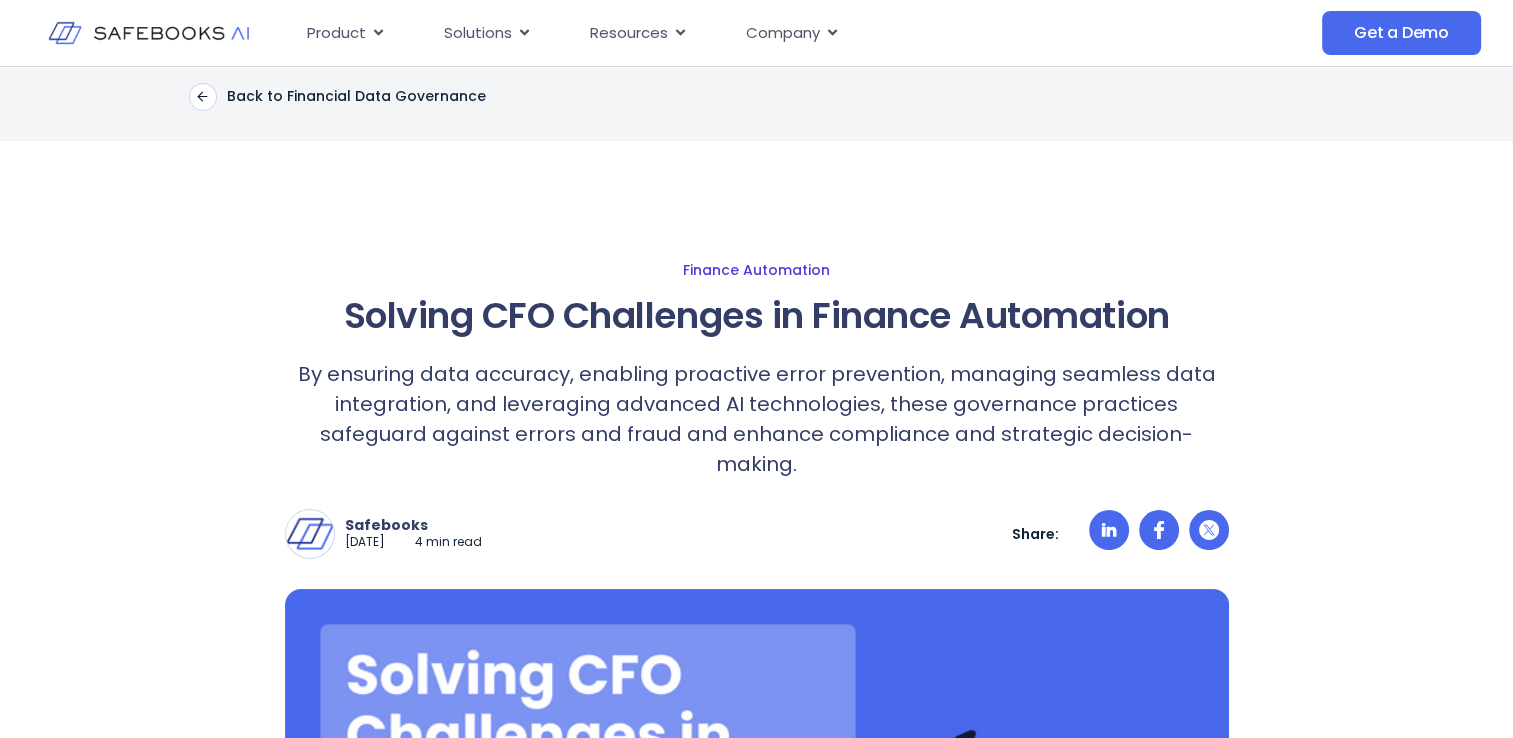 scroll, scrollTop: 300, scrollLeft: 0, axis: vertical 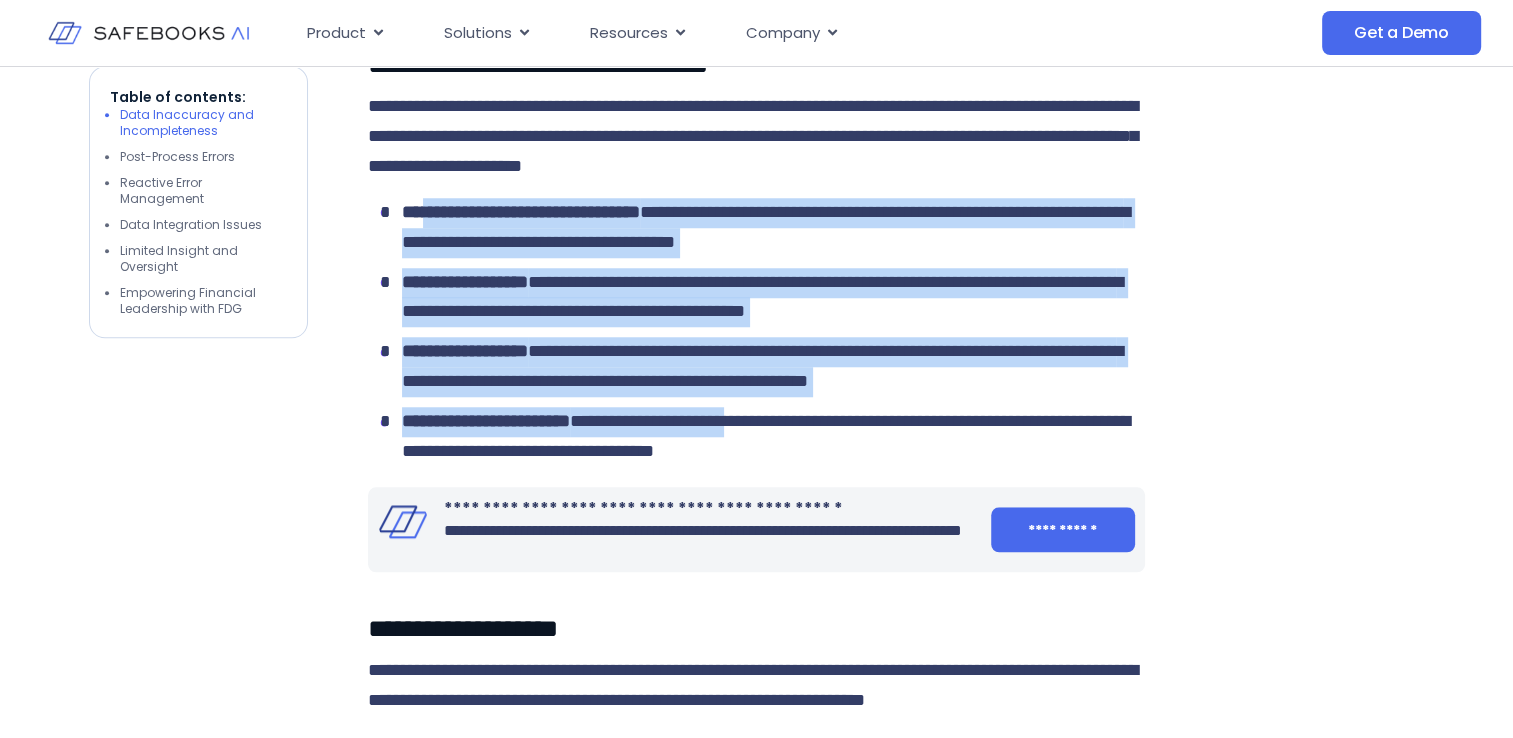 drag, startPoint x: 434, startPoint y: 218, endPoint x: 843, endPoint y: 427, distance: 459.306 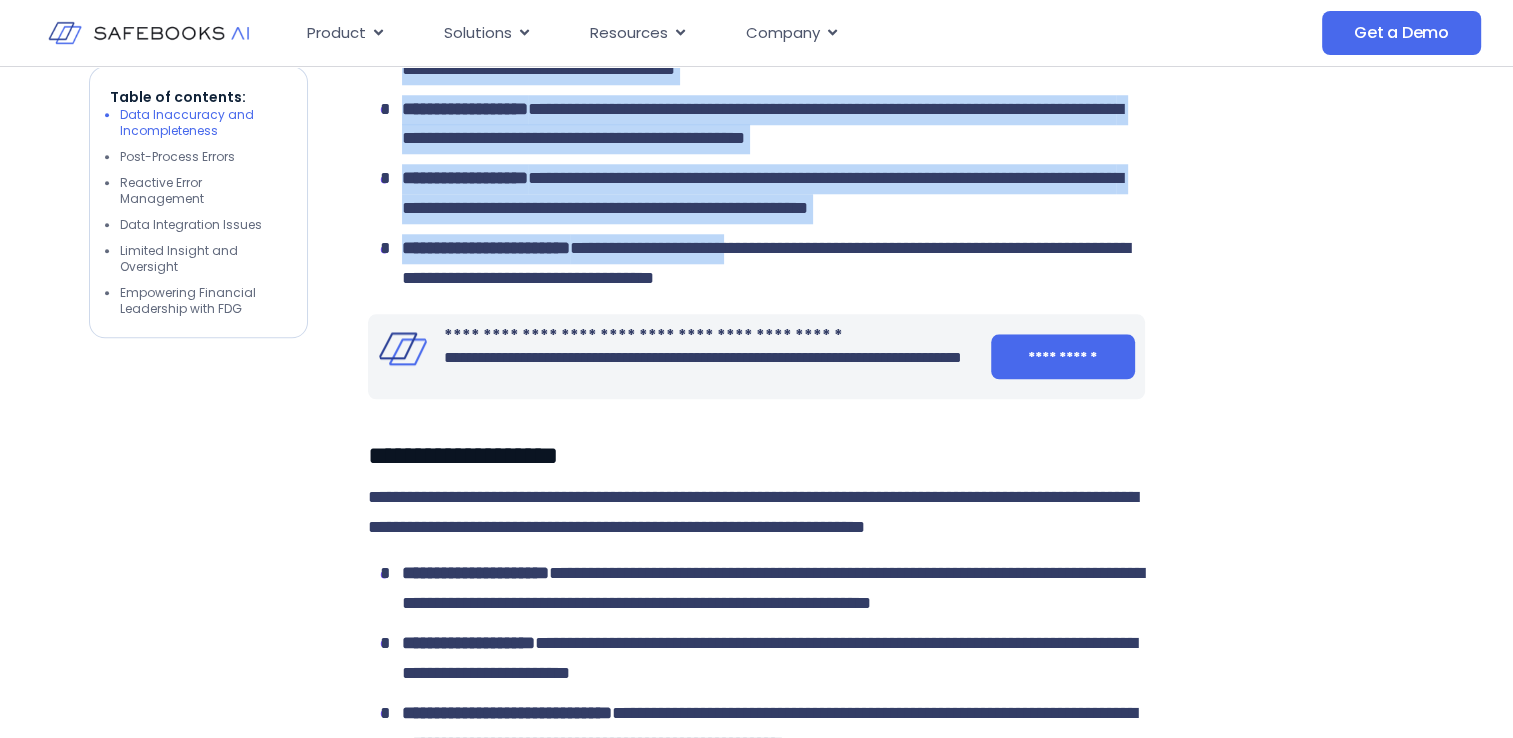 scroll, scrollTop: 2100, scrollLeft: 0, axis: vertical 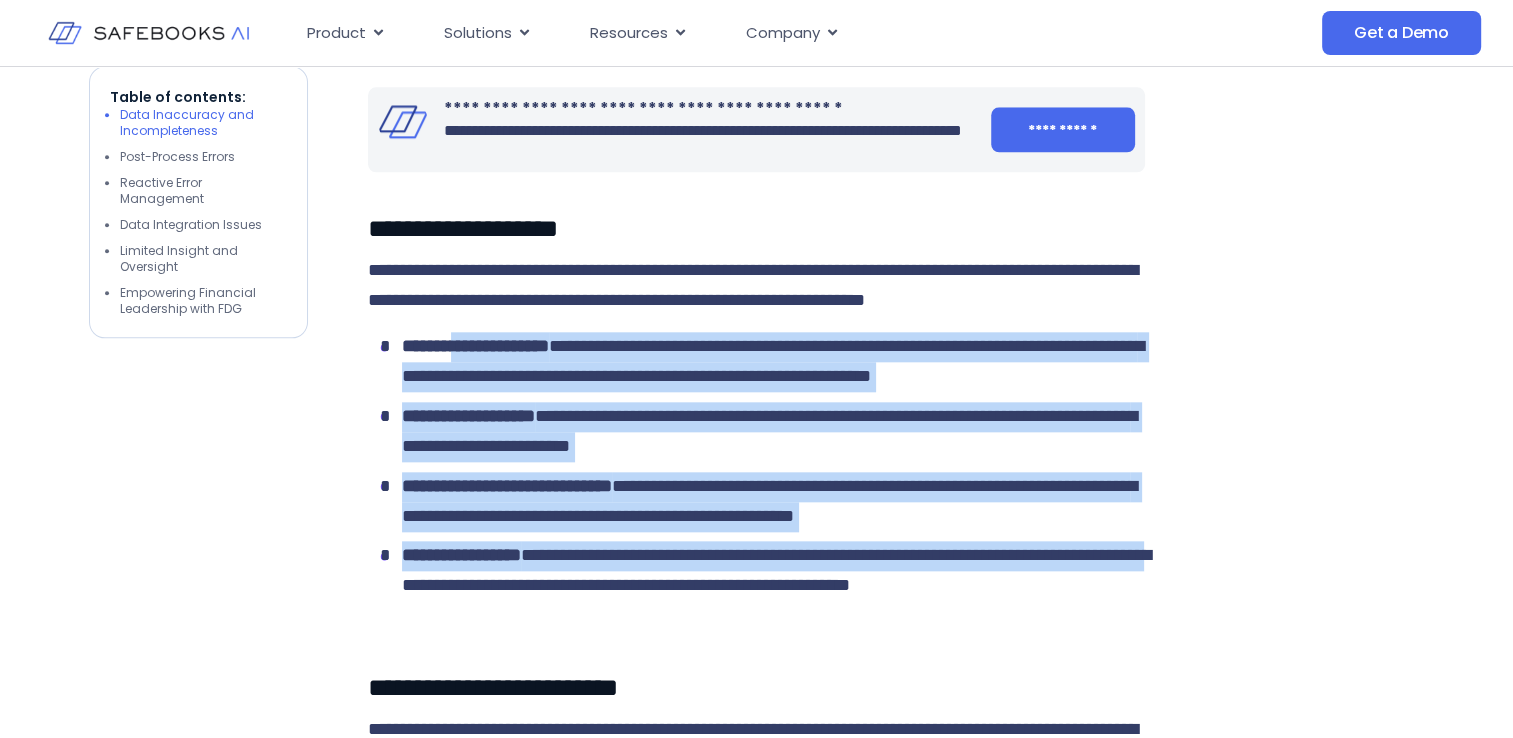 drag, startPoint x: 479, startPoint y: 378, endPoint x: 683, endPoint y: 636, distance: 328.9073 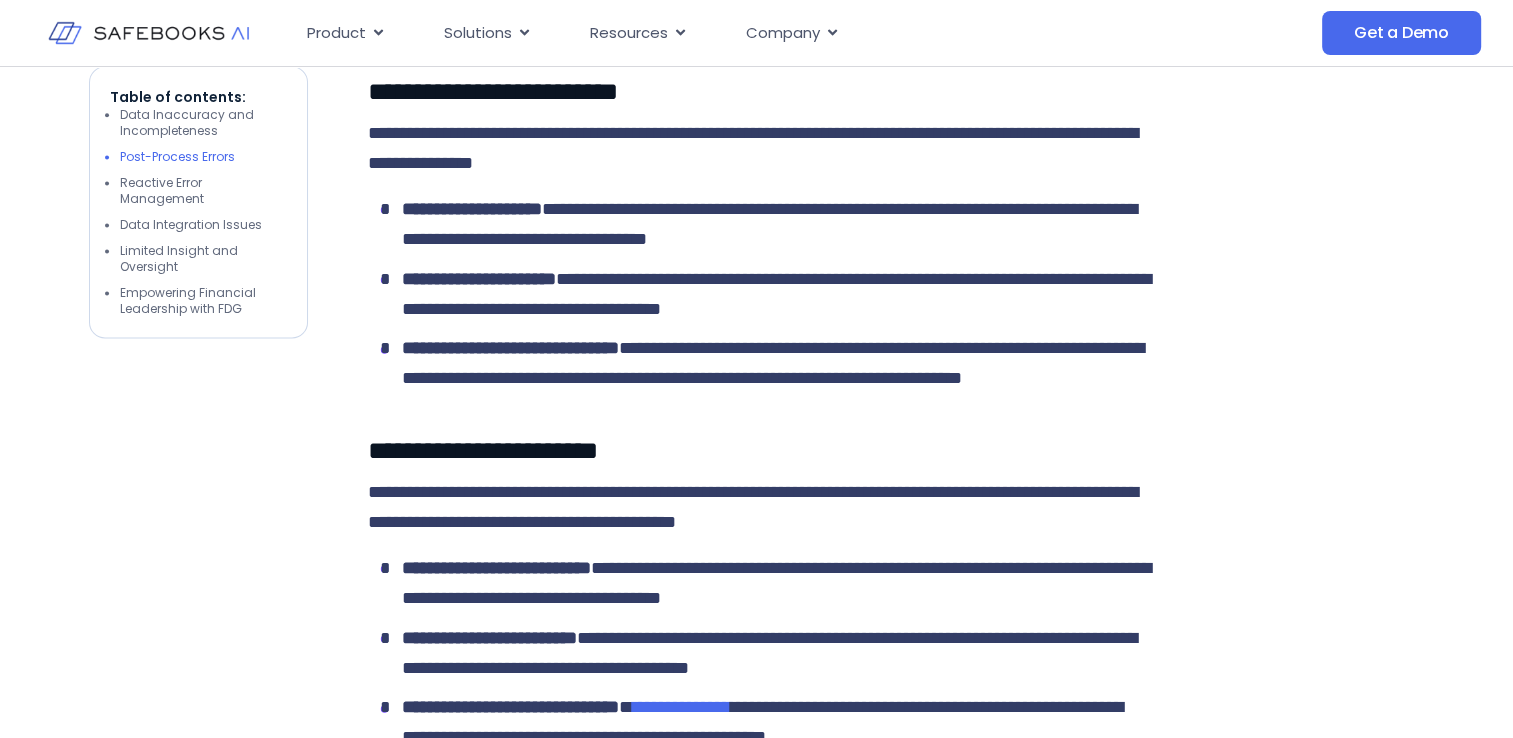 scroll, scrollTop: 2700, scrollLeft: 0, axis: vertical 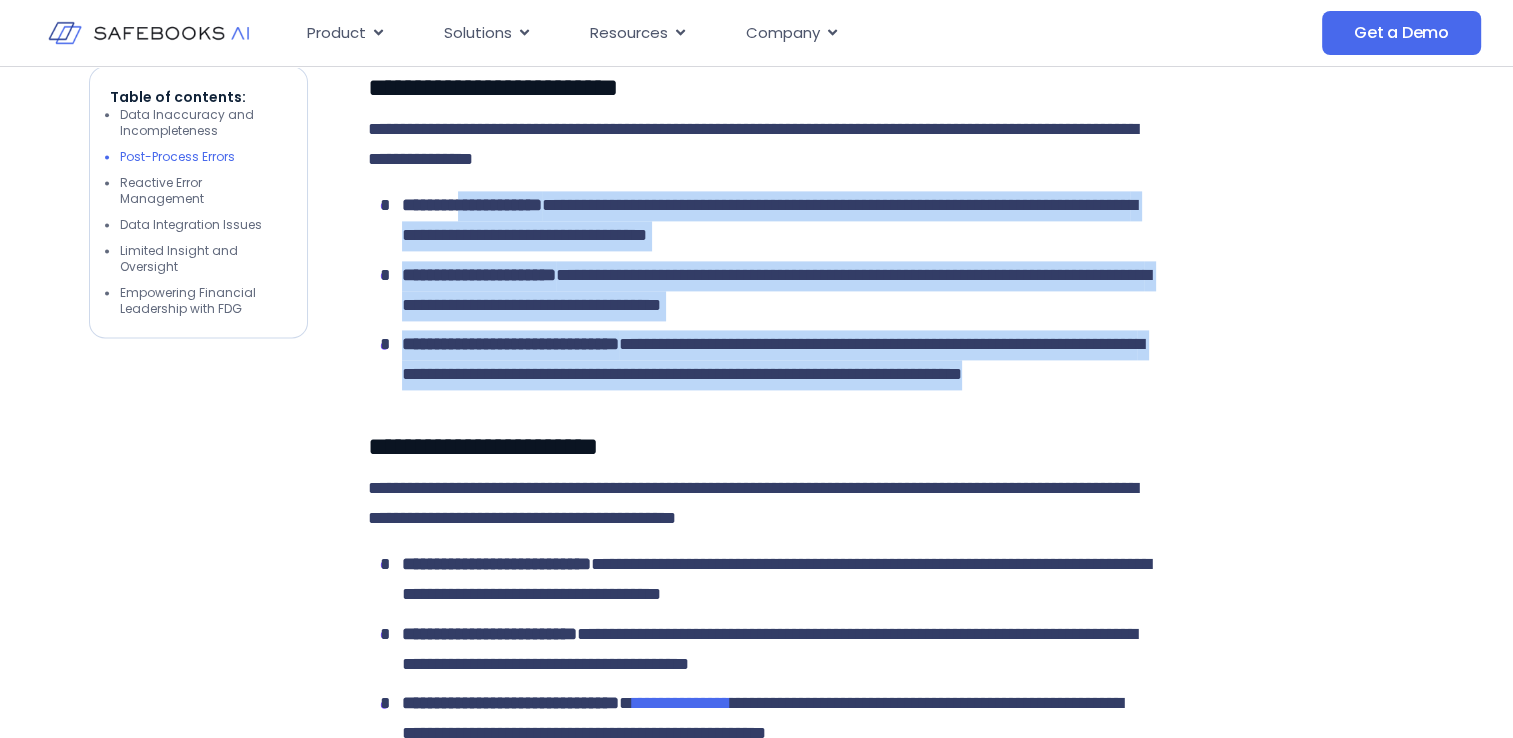 drag, startPoint x: 472, startPoint y: 355, endPoint x: 725, endPoint y: 578, distance: 337.25064 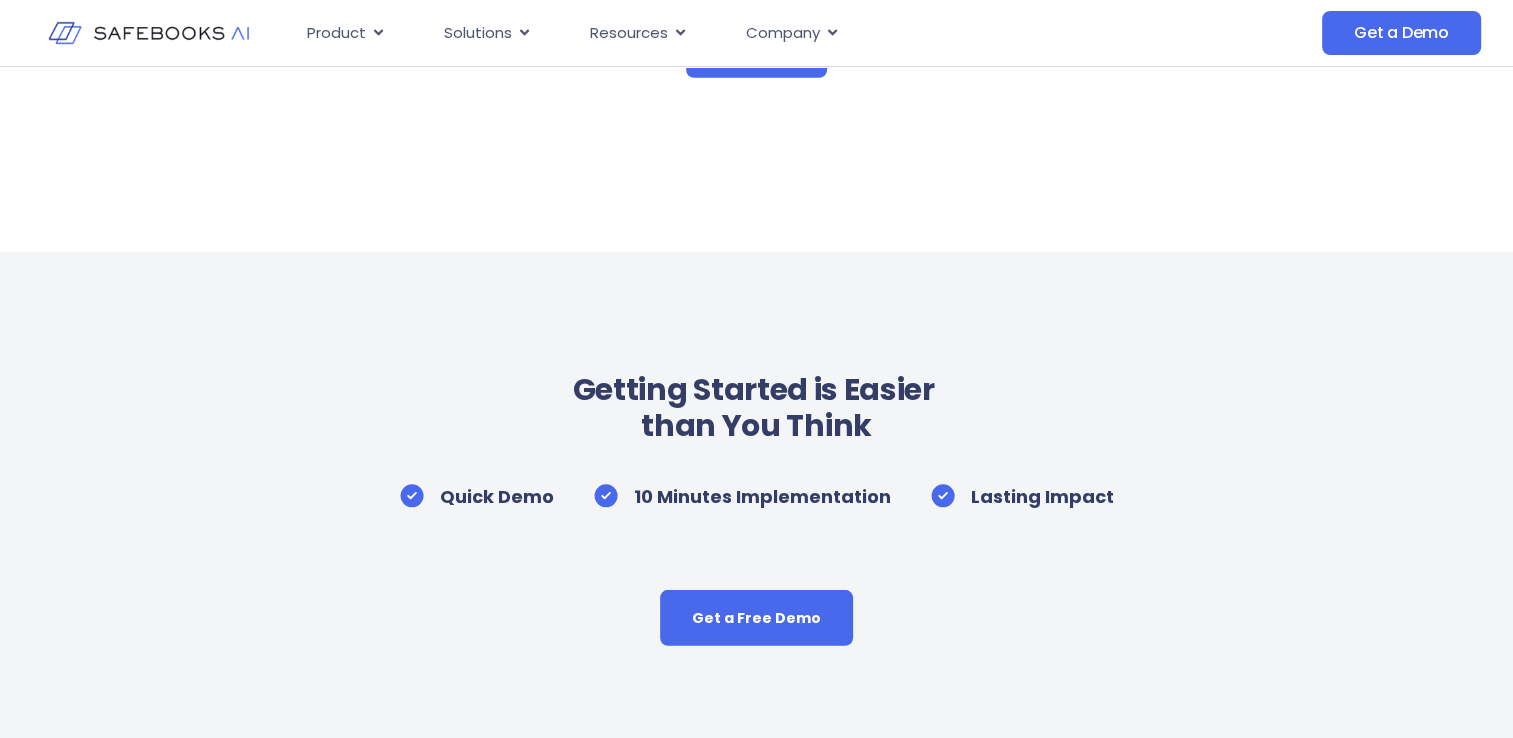 scroll, scrollTop: 5700, scrollLeft: 0, axis: vertical 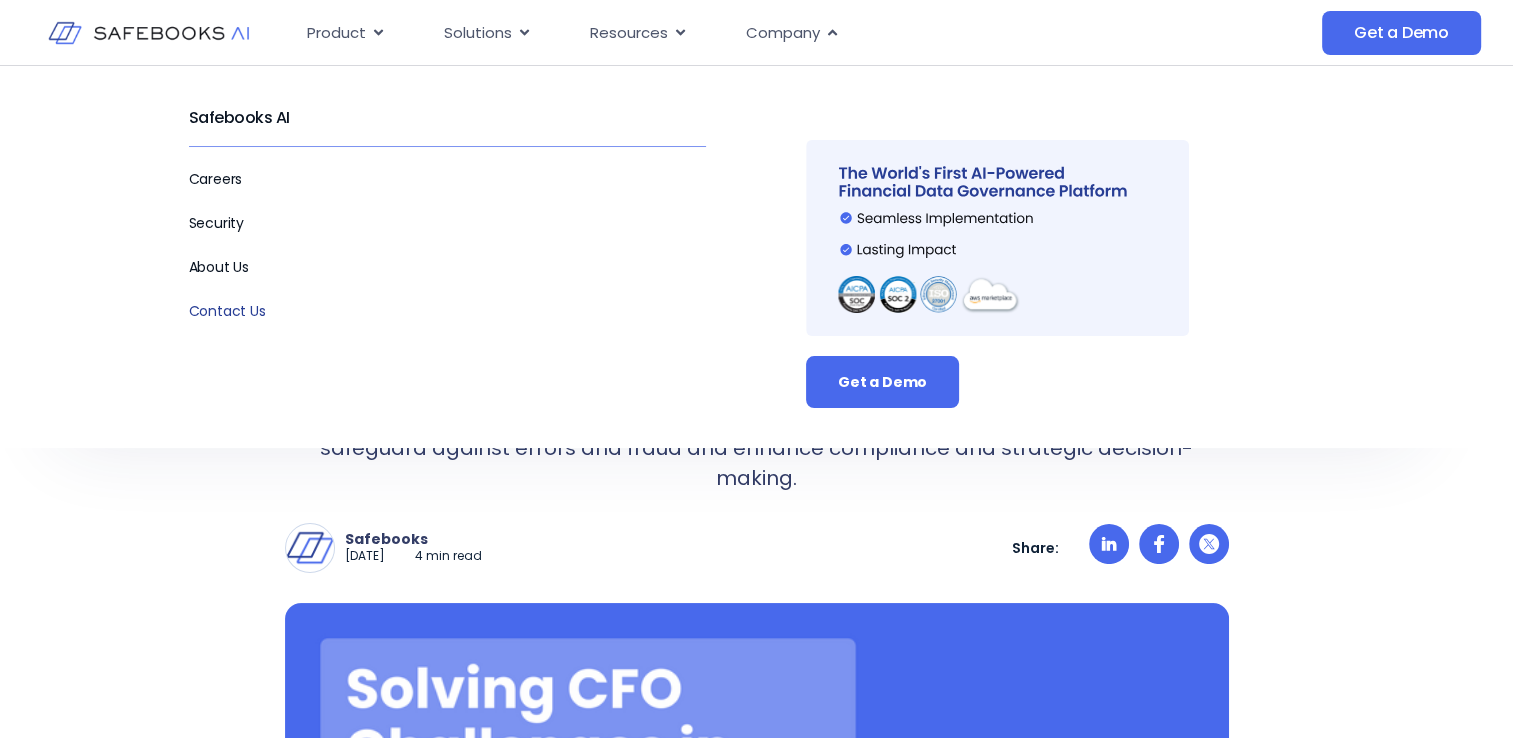click on "Contact Us" at bounding box center (227, 311) 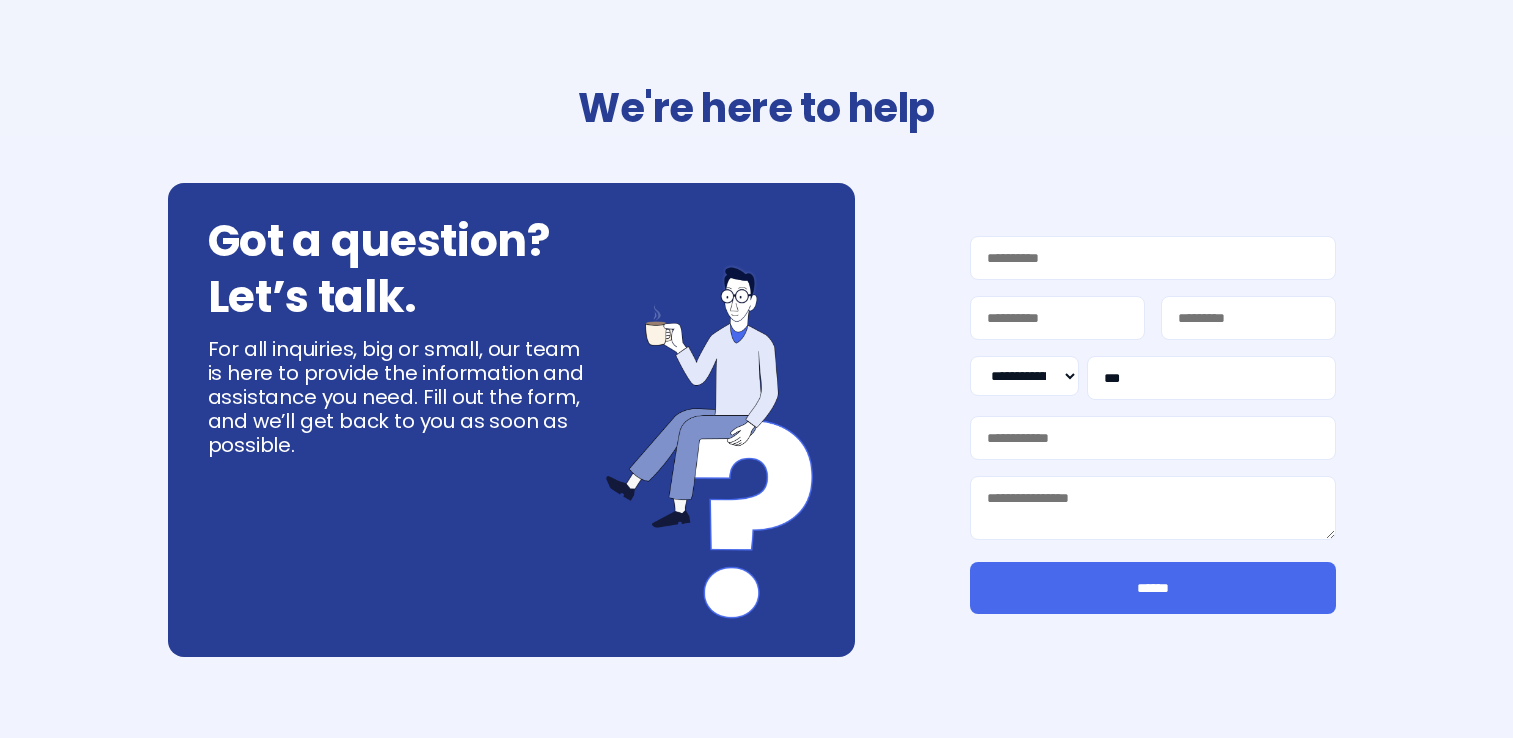 select on "**" 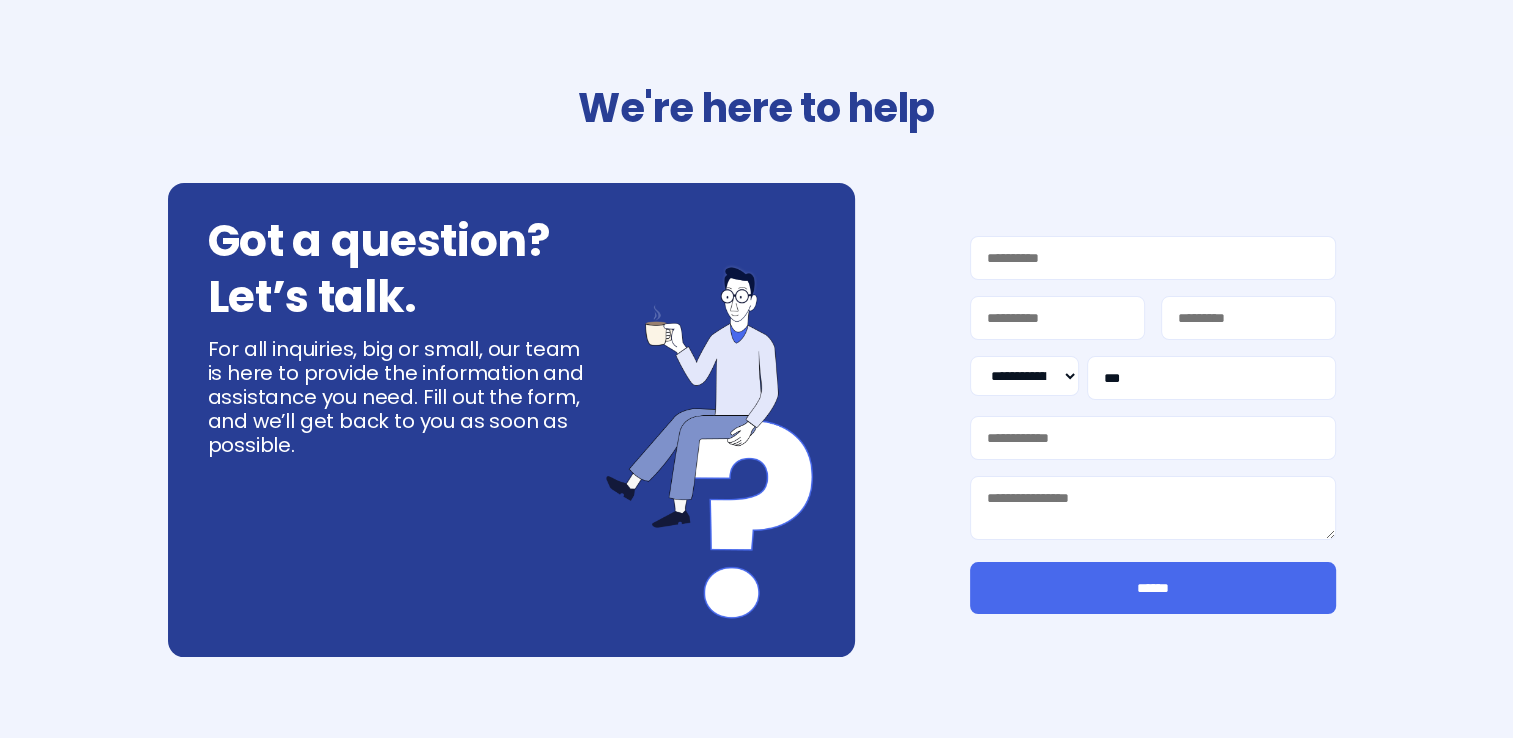 scroll, scrollTop: 0, scrollLeft: 0, axis: both 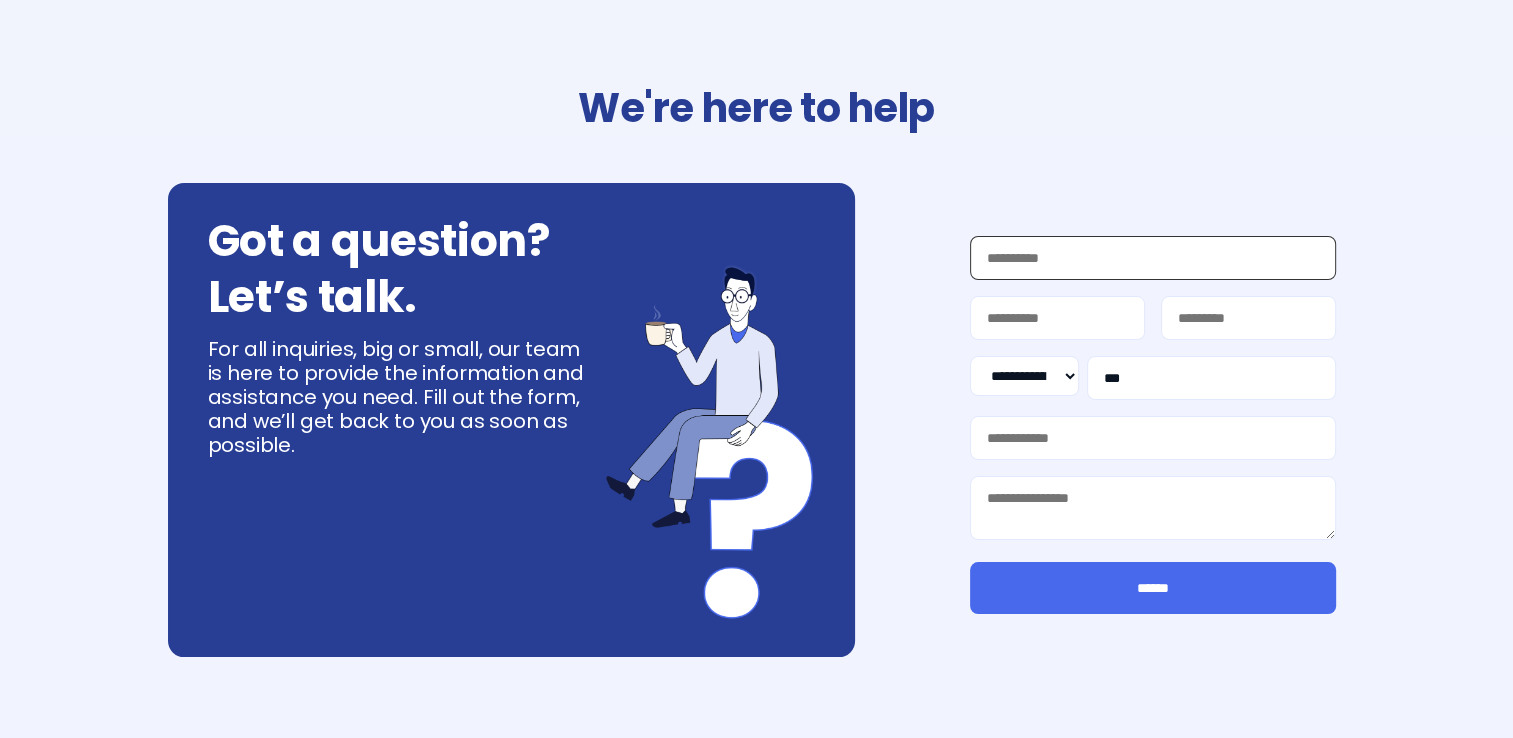 click on "Work Email *" at bounding box center [1153, 258] 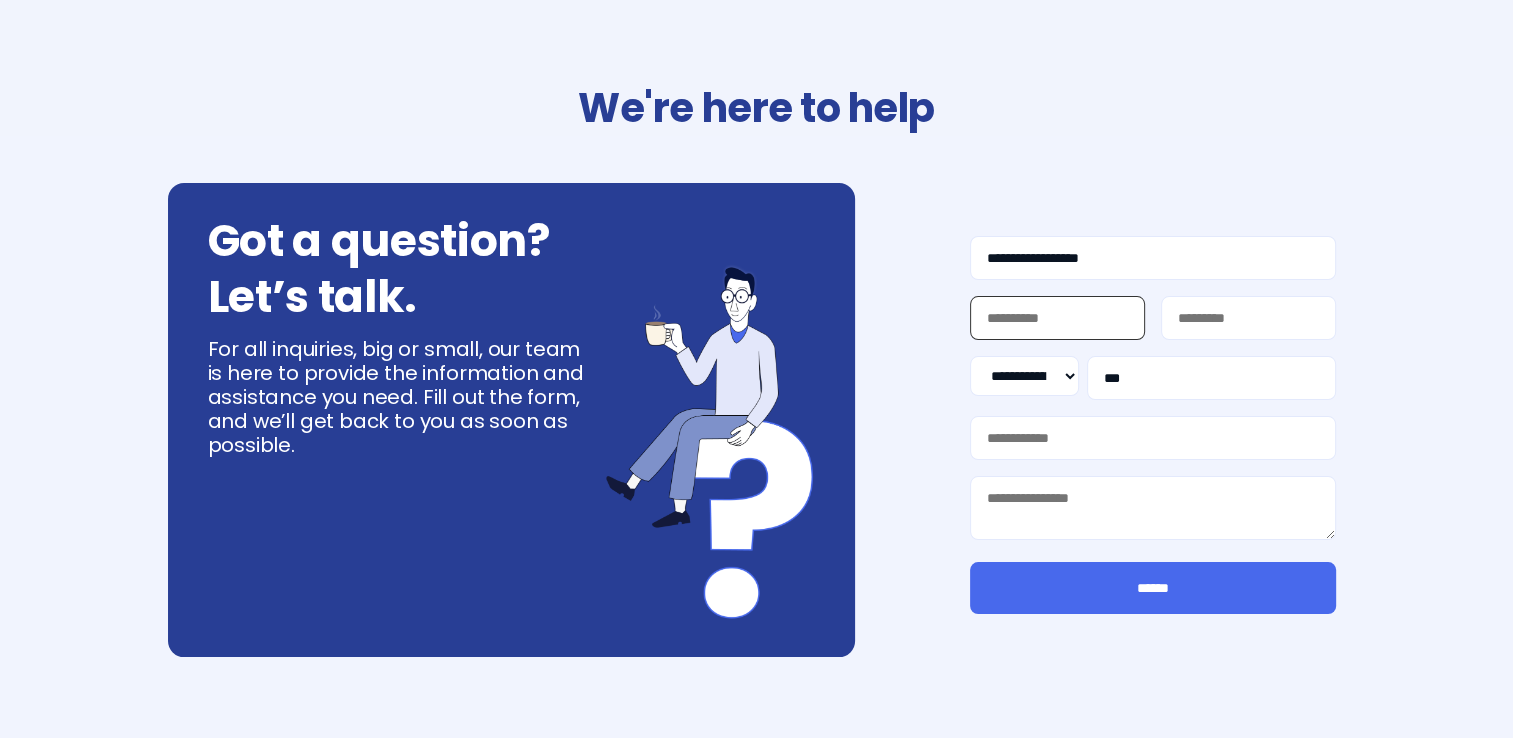 type on "*****" 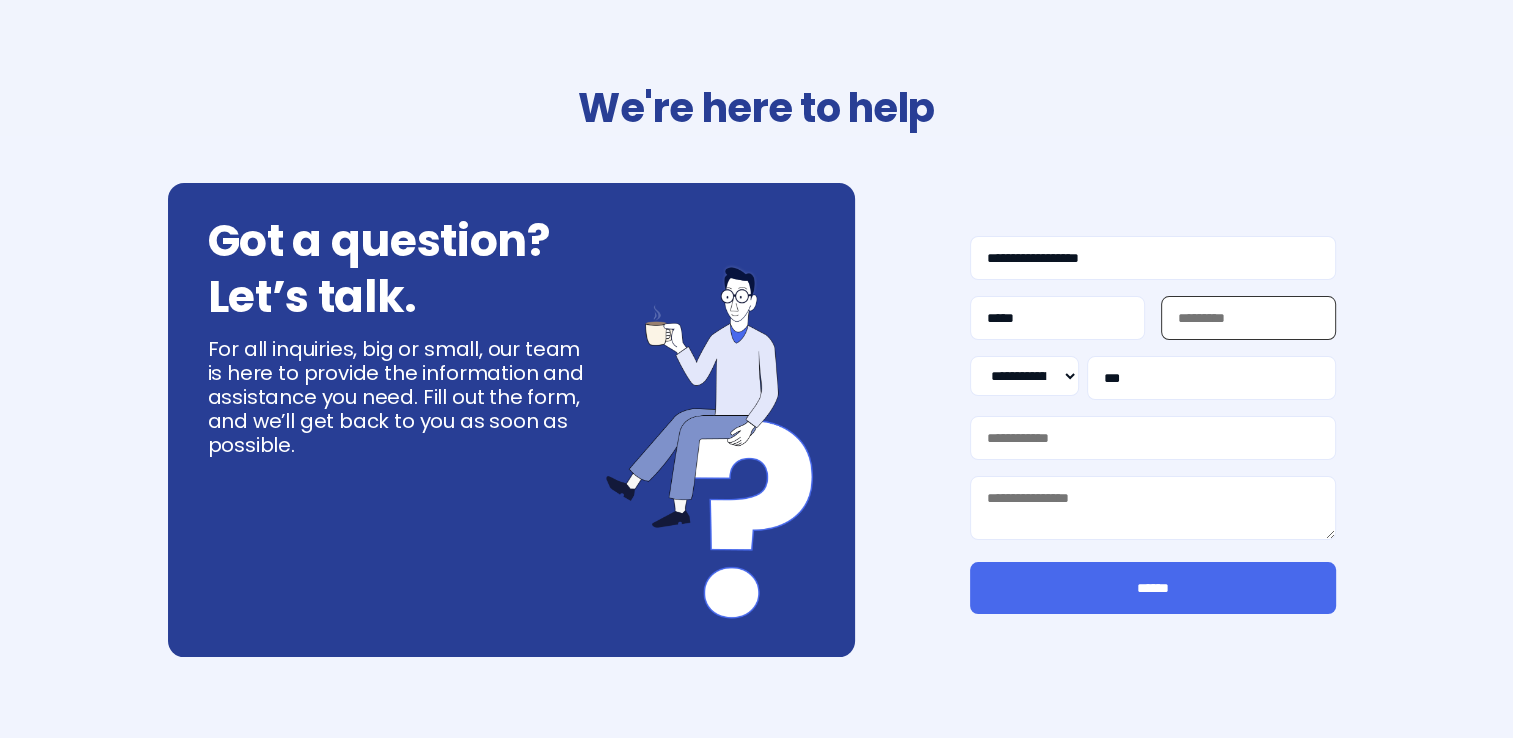 type on "*****" 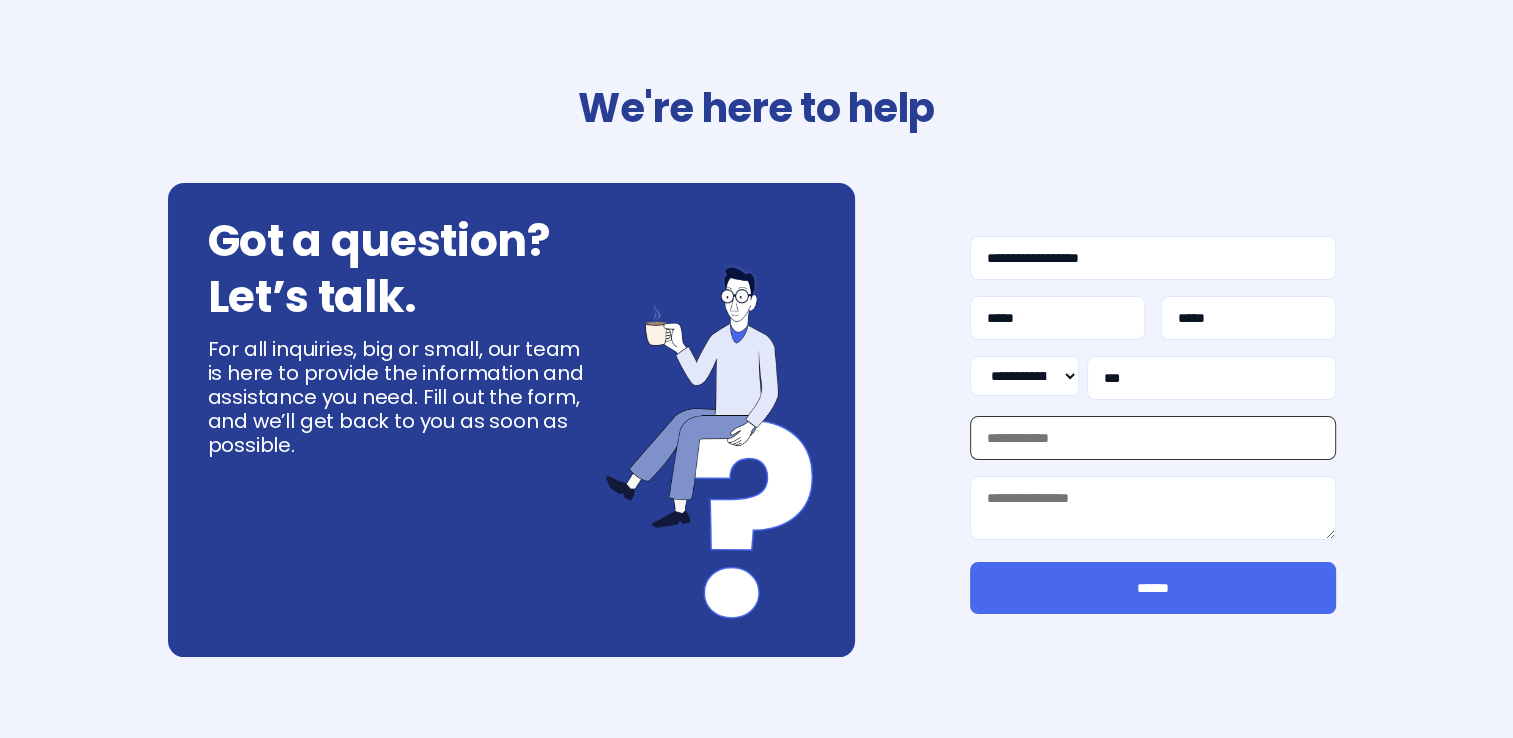 type on "*******" 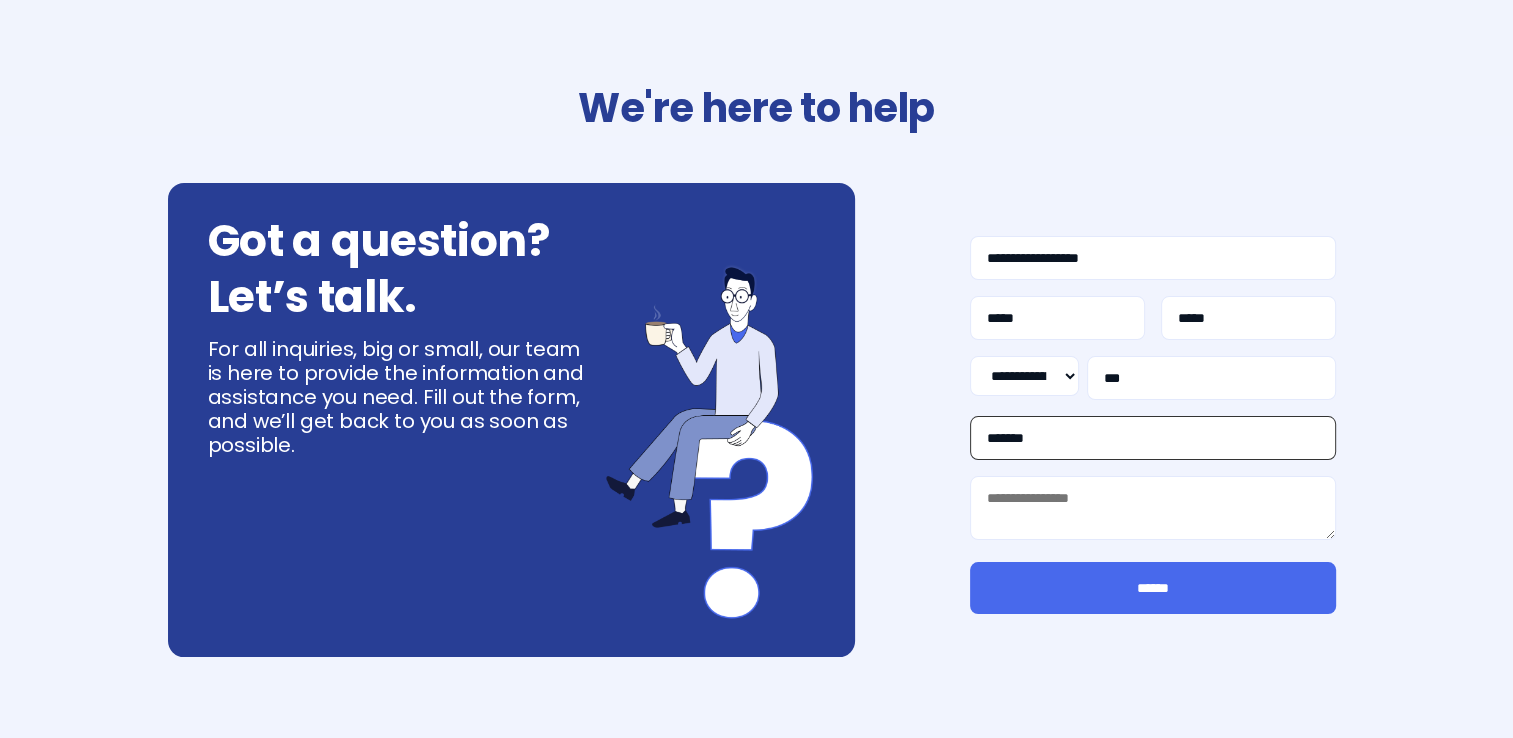 click on "*******" at bounding box center [1153, 438] 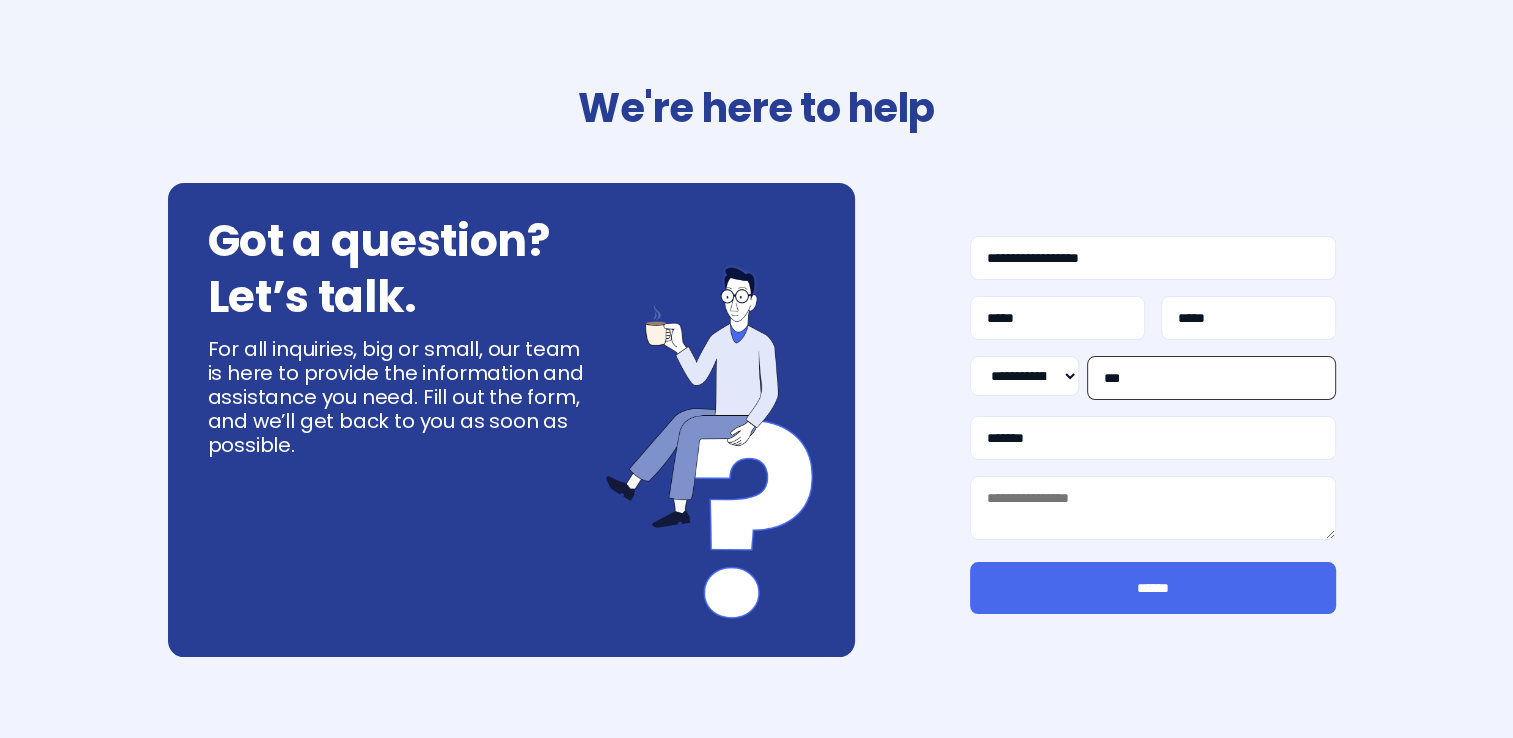 click on "**" at bounding box center (1211, 378) 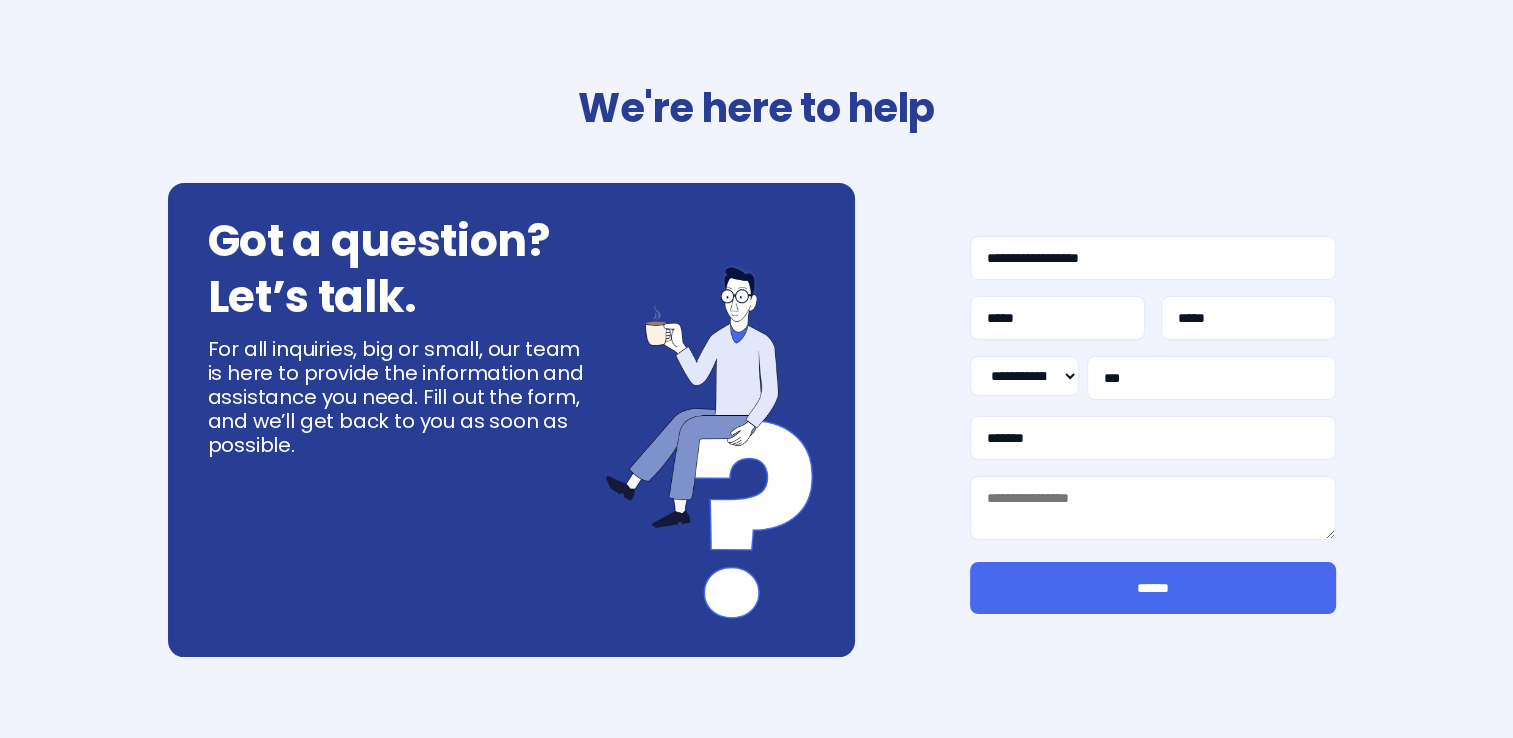 click on "**********" at bounding box center (1153, 425) 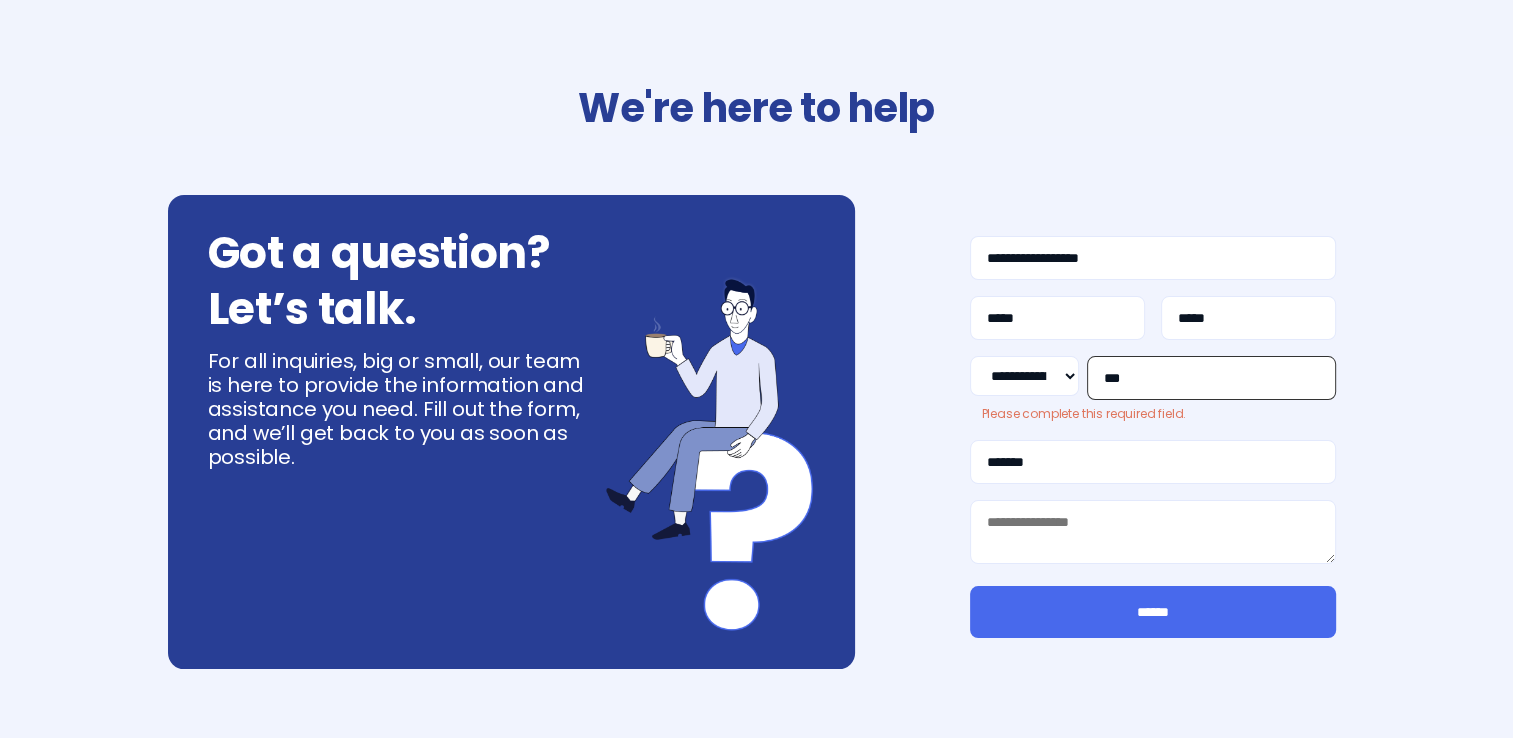 click on "**" at bounding box center [1211, 378] 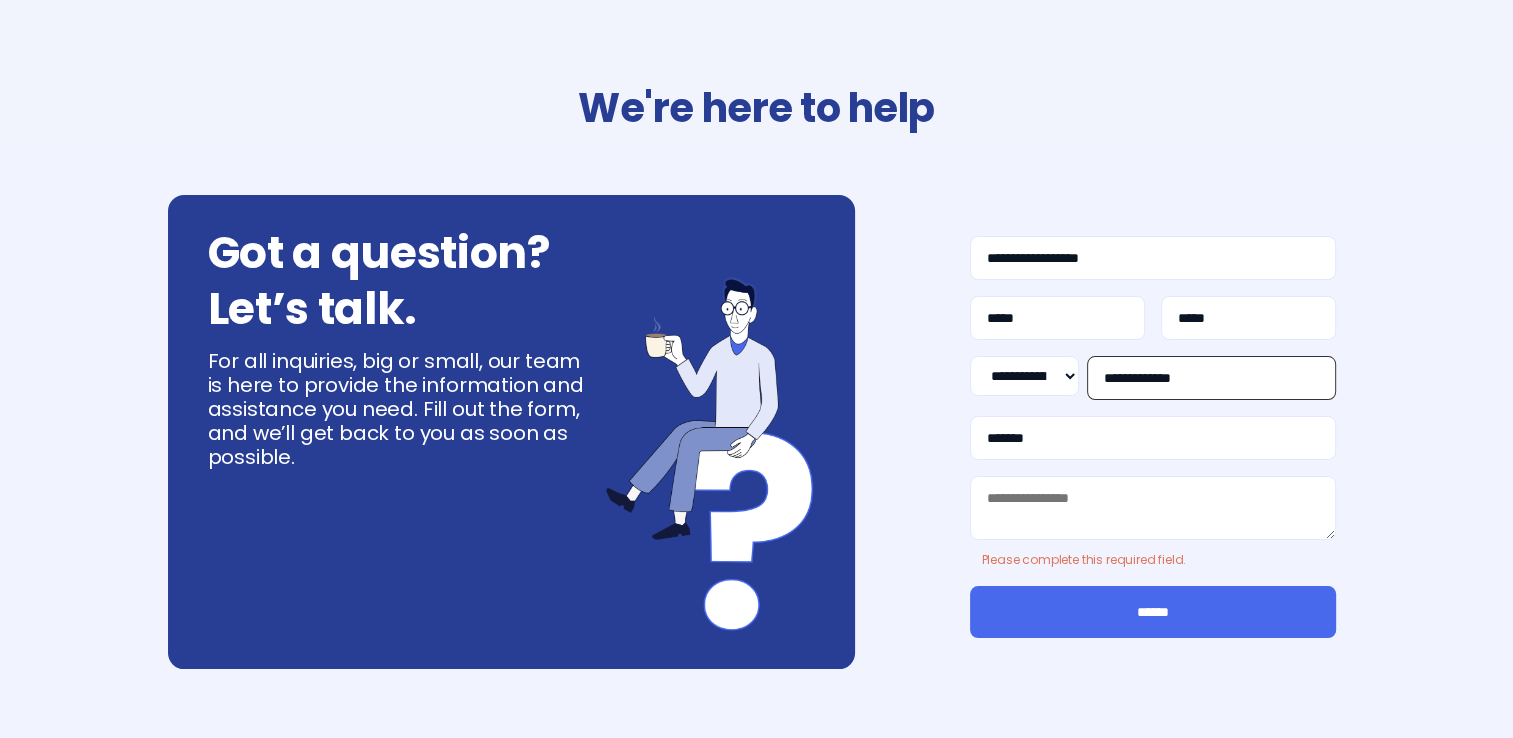 type on "**********" 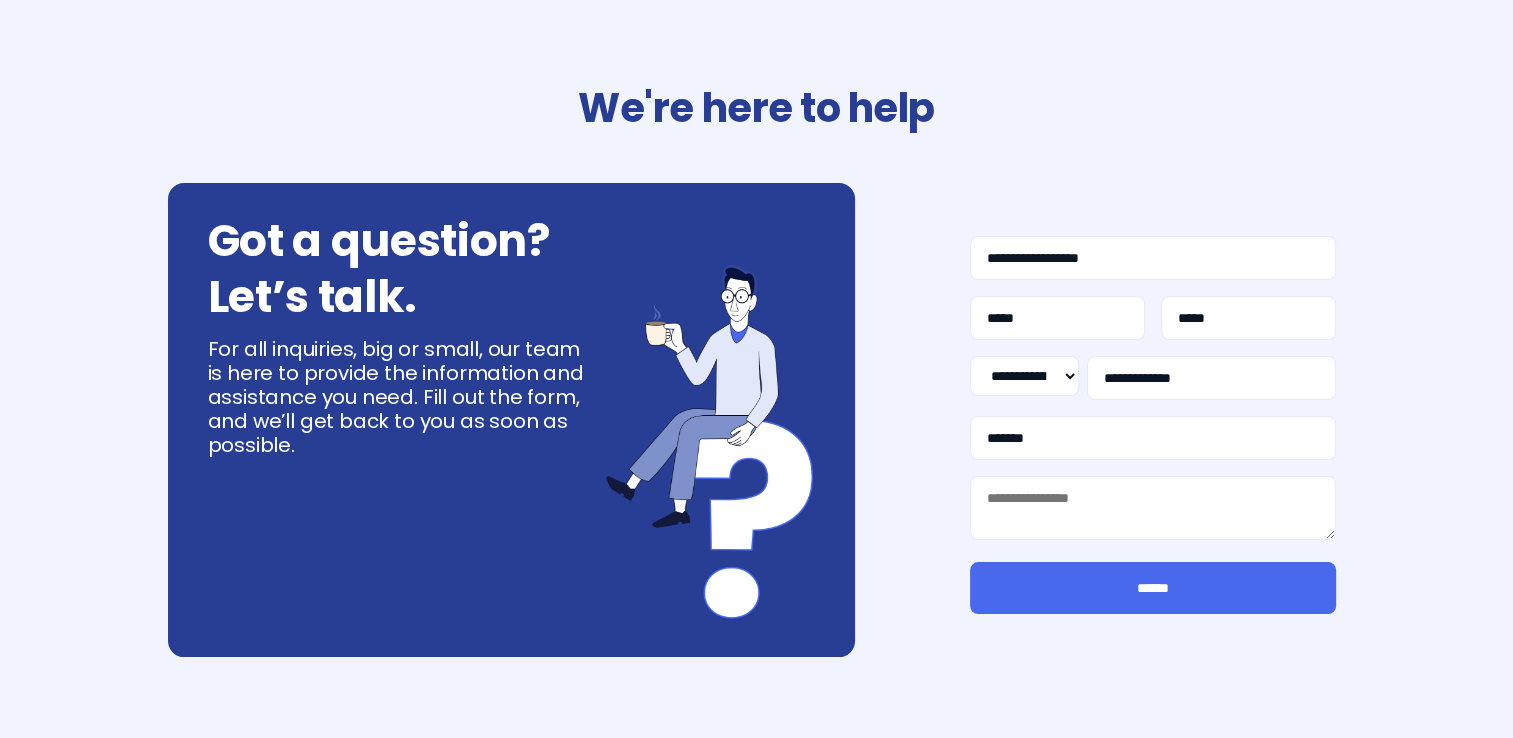 click on "How can we help? *" at bounding box center (1153, 508) 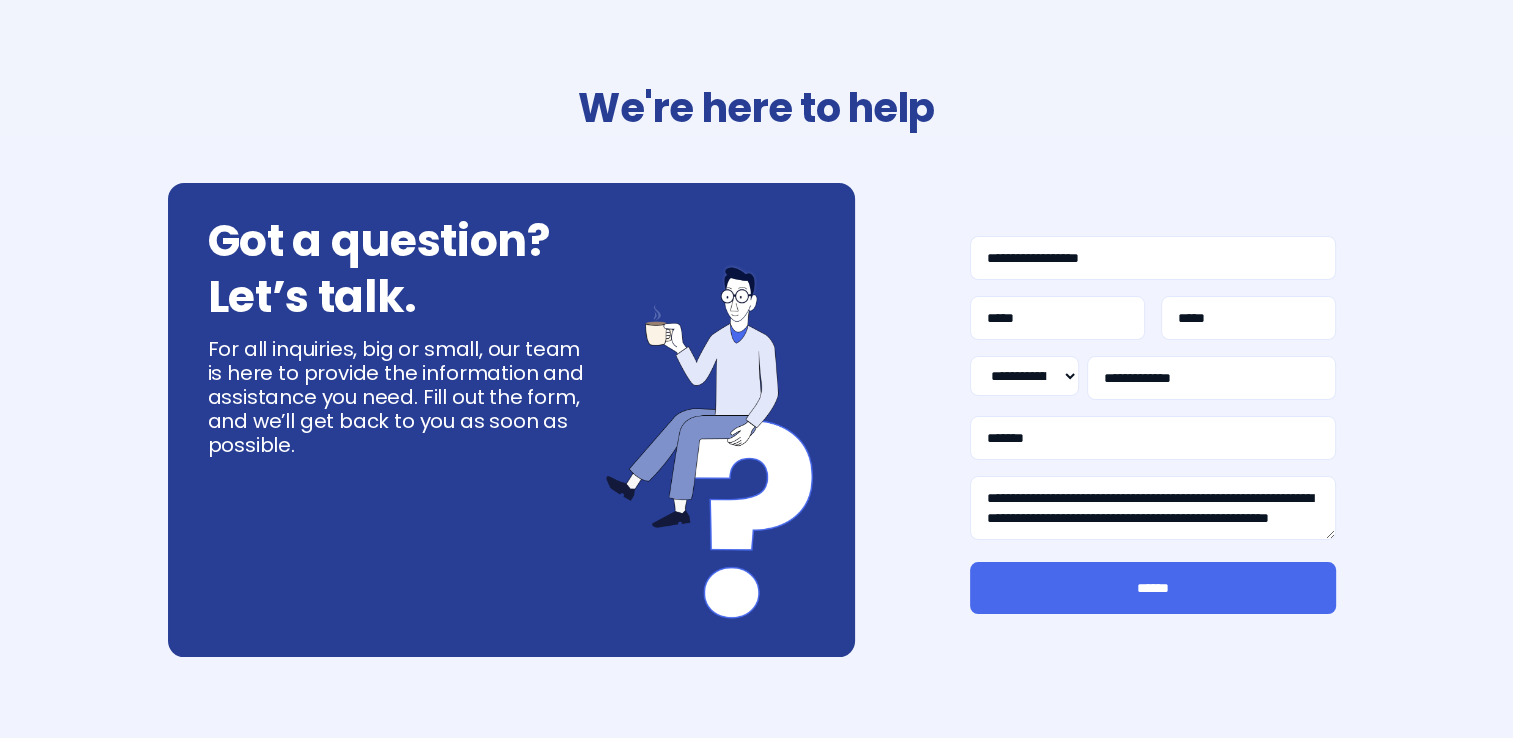 scroll, scrollTop: 28, scrollLeft: 0, axis: vertical 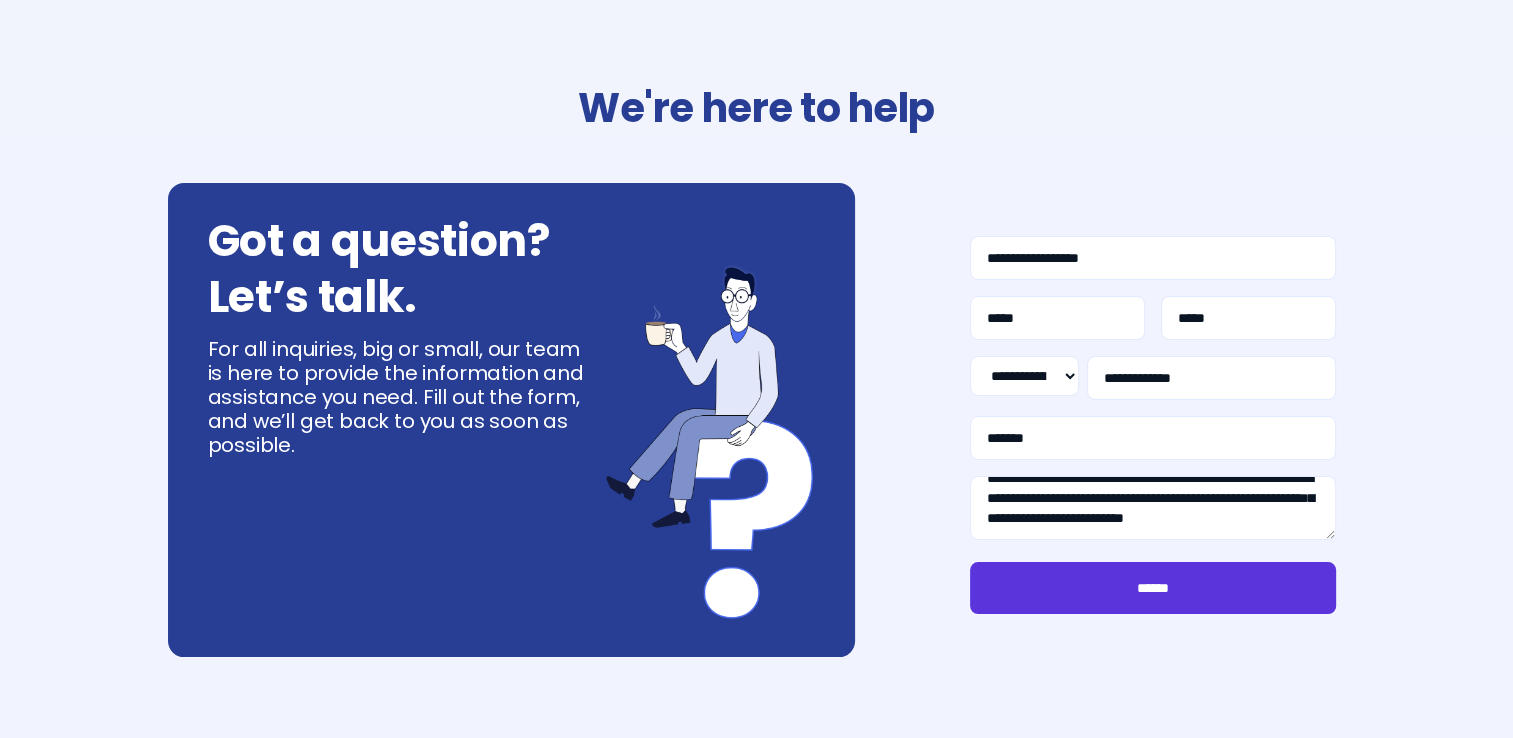 type on "**********" 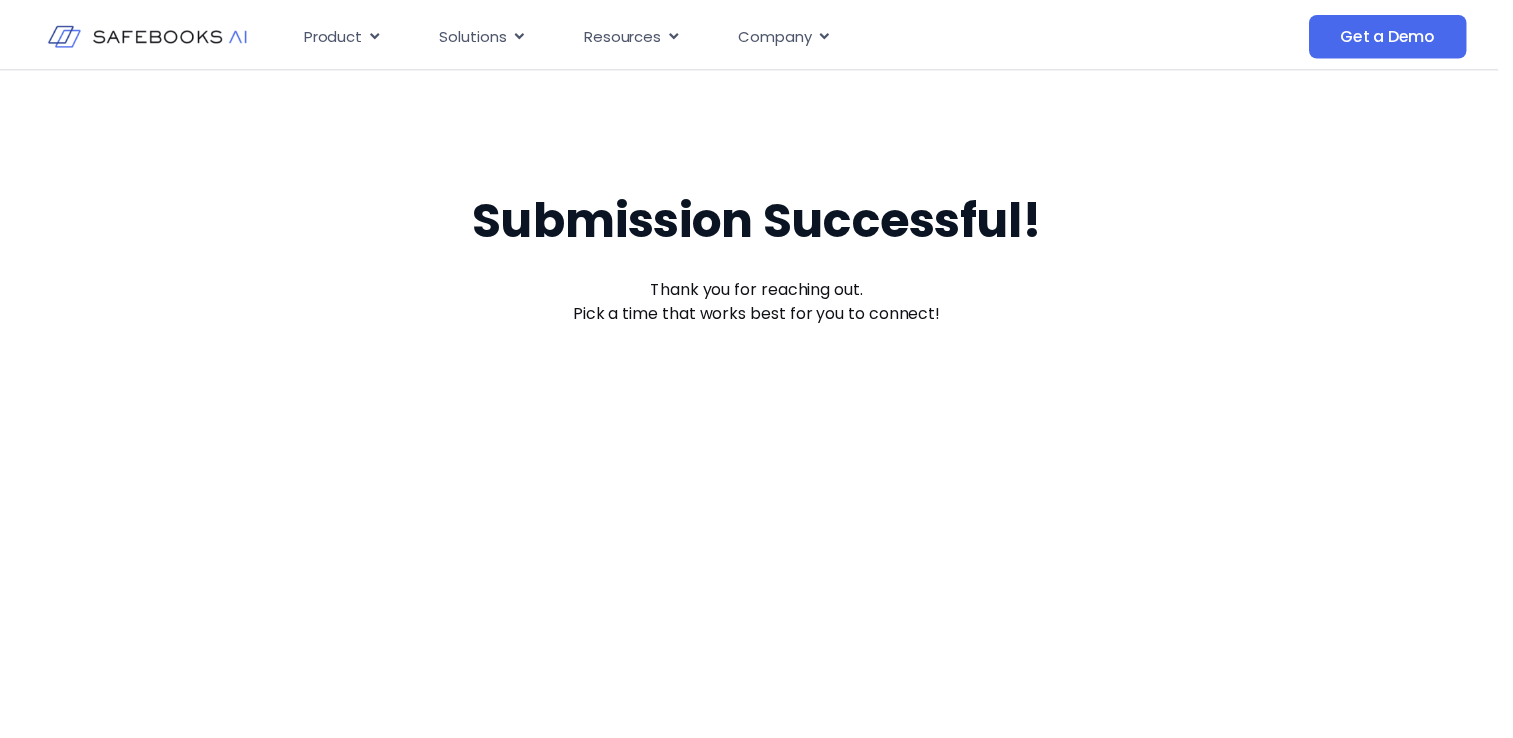 scroll, scrollTop: 0, scrollLeft: 0, axis: both 